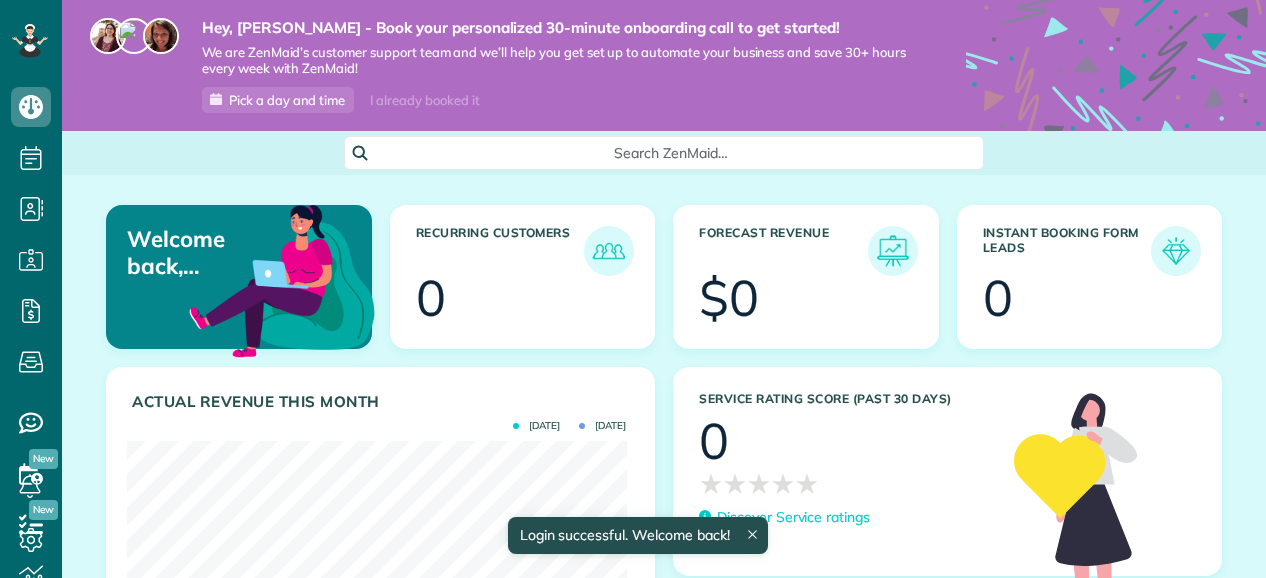 scroll, scrollTop: 0, scrollLeft: 0, axis: both 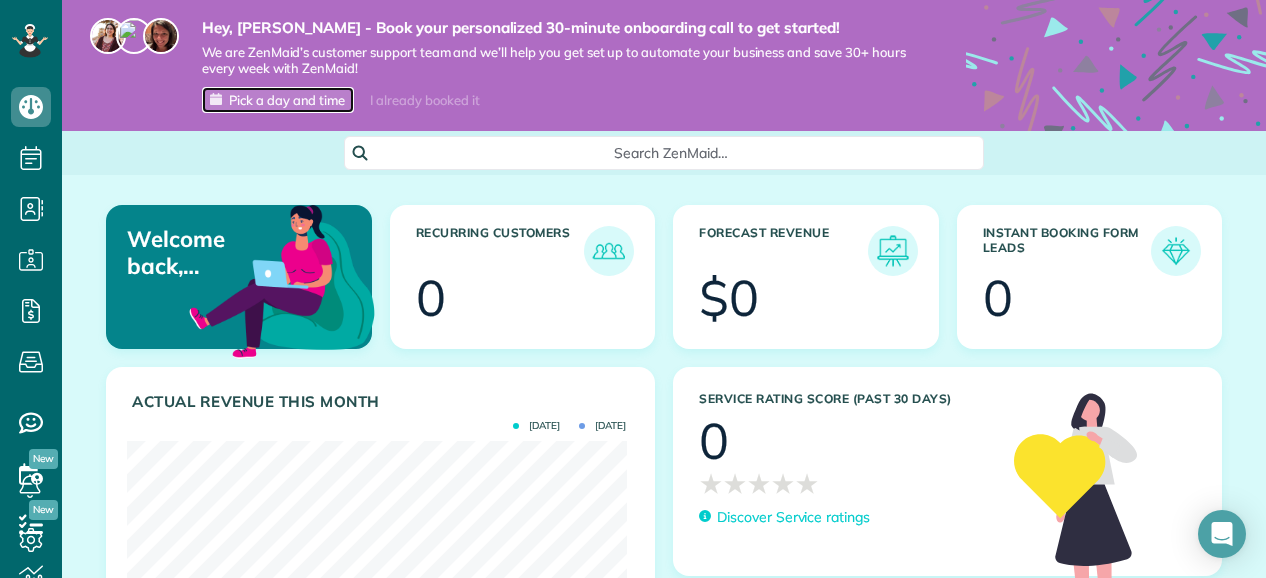 click on "Pick a day and time" at bounding box center [287, 100] 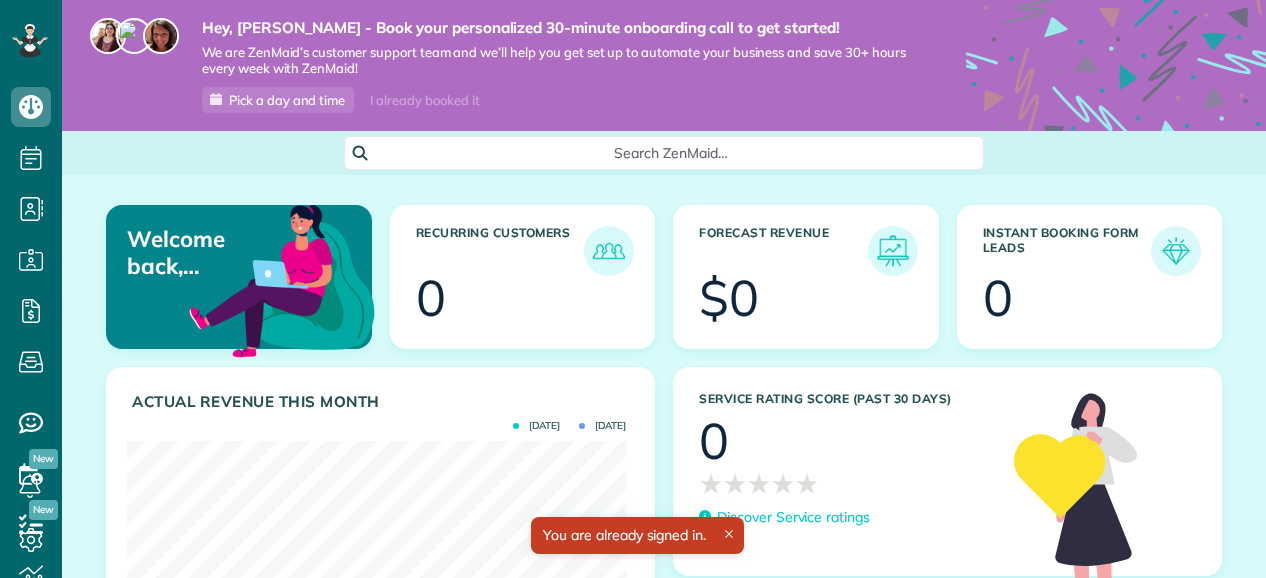 scroll, scrollTop: 0, scrollLeft: 0, axis: both 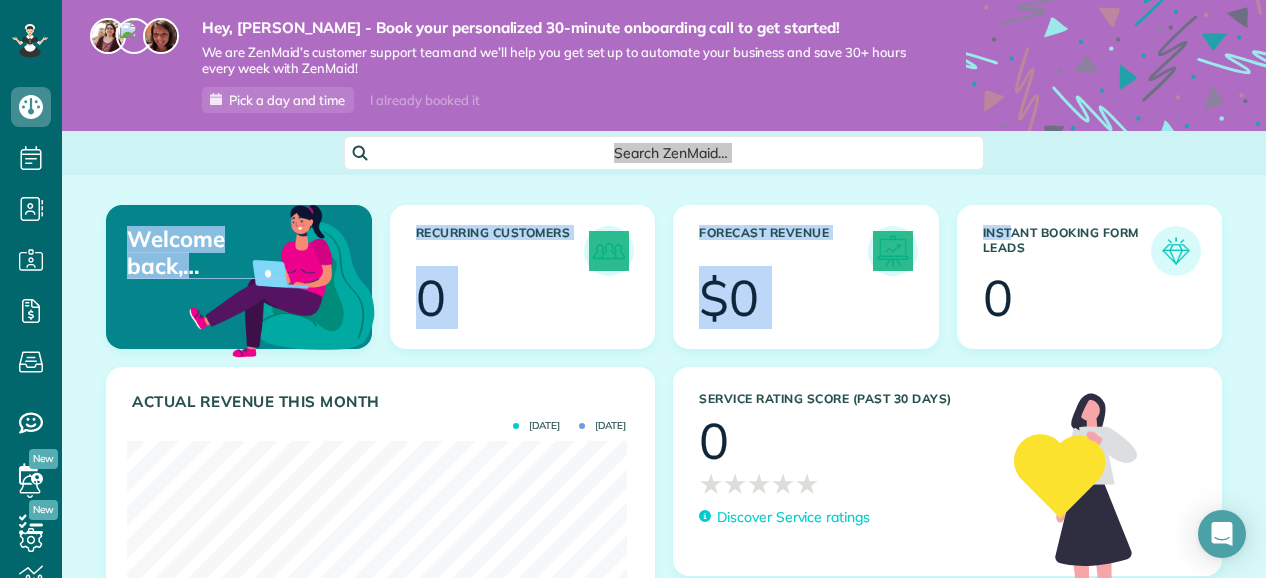 drag, startPoint x: 0, startPoint y: 0, endPoint x: 1000, endPoint y: 181, distance: 1016.2485 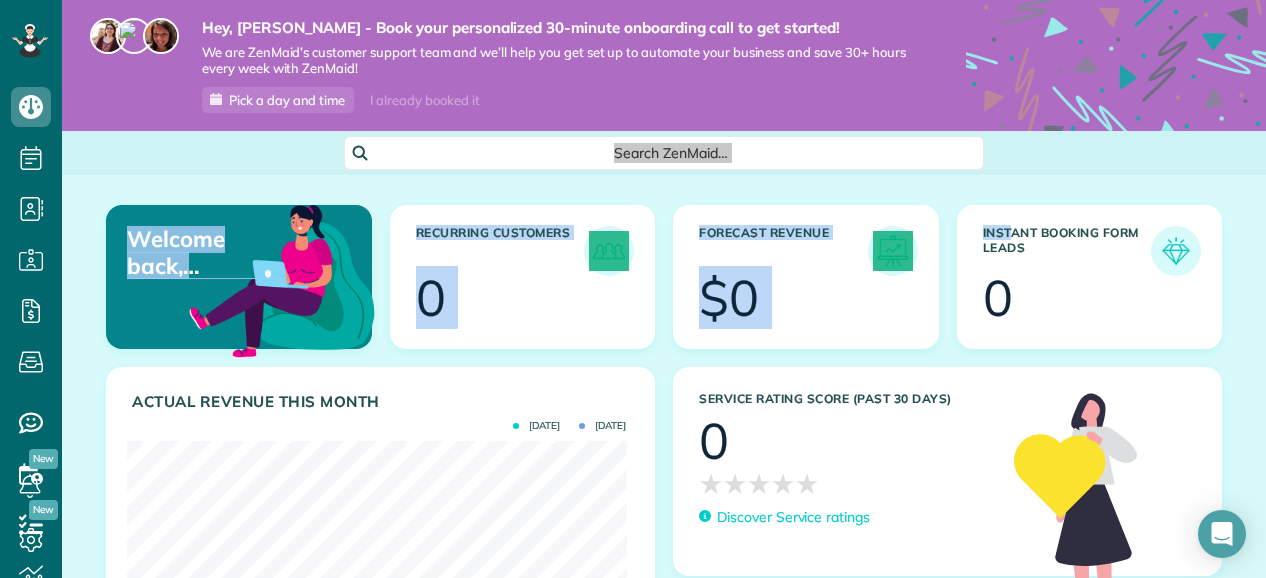 click on "Hey, Nancy - Book your personalized 30-minute onboarding call to get started!
We are ZenMaid’s customer support team and we’ll help you get set up to automate your business and save 30+ hours every week with ZenMaid!
Pick a day and time
I already booked it
Search ZenMaid…
Welcome back,
Nancy!
Recurring Customers
0
Forecast Revenue" at bounding box center (664, 289) 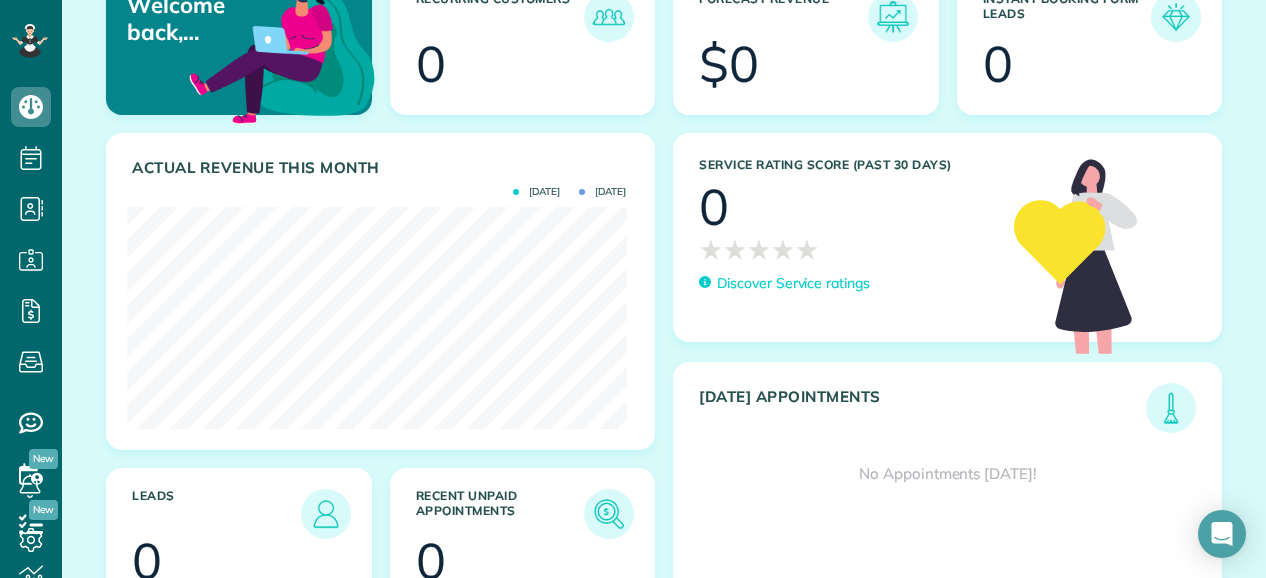 scroll, scrollTop: 227, scrollLeft: 0, axis: vertical 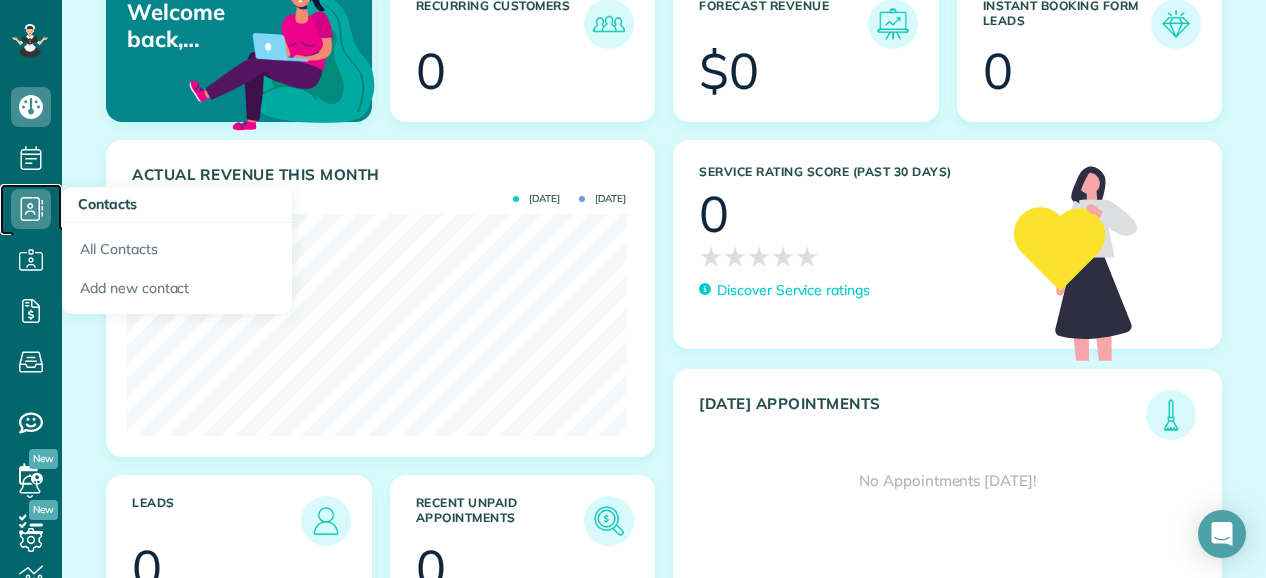click 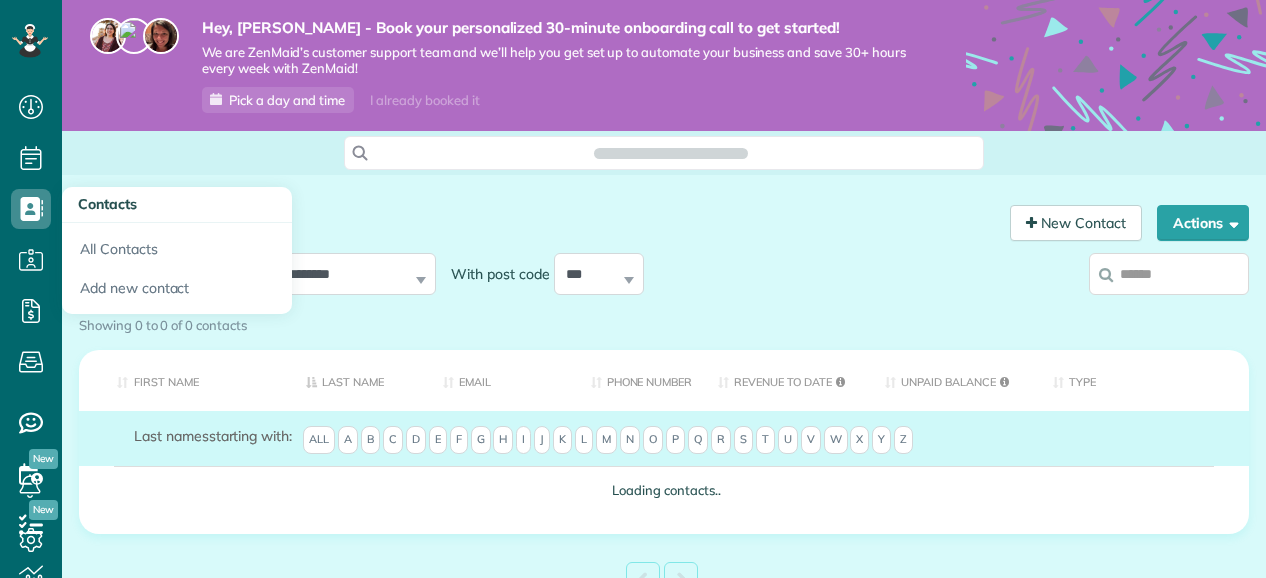 scroll, scrollTop: 0, scrollLeft: 0, axis: both 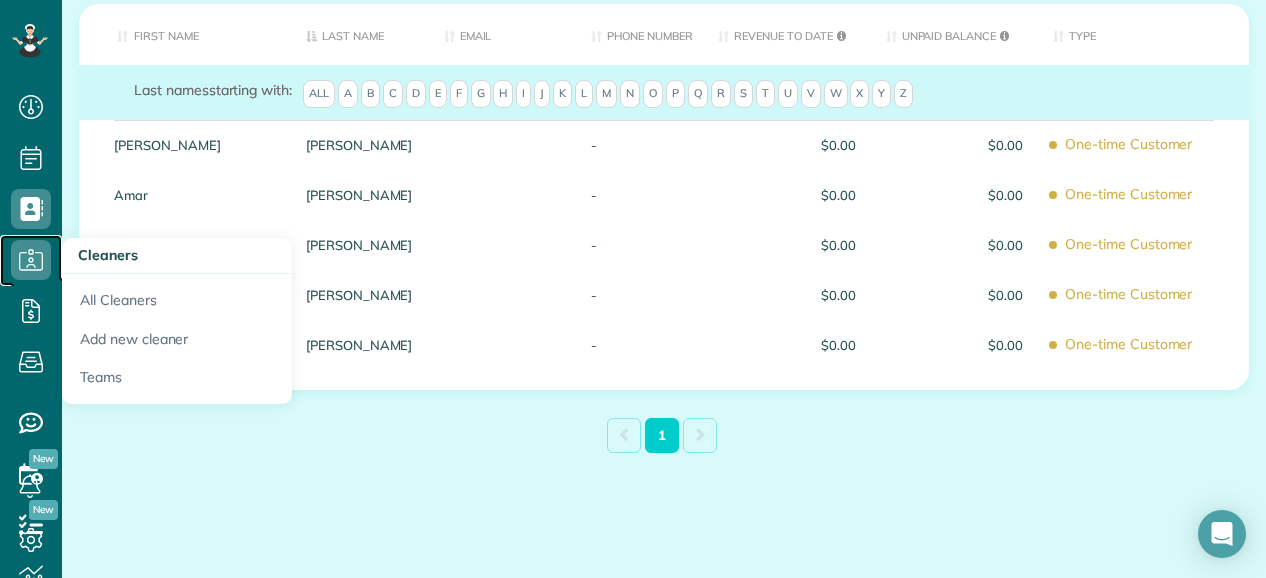 click 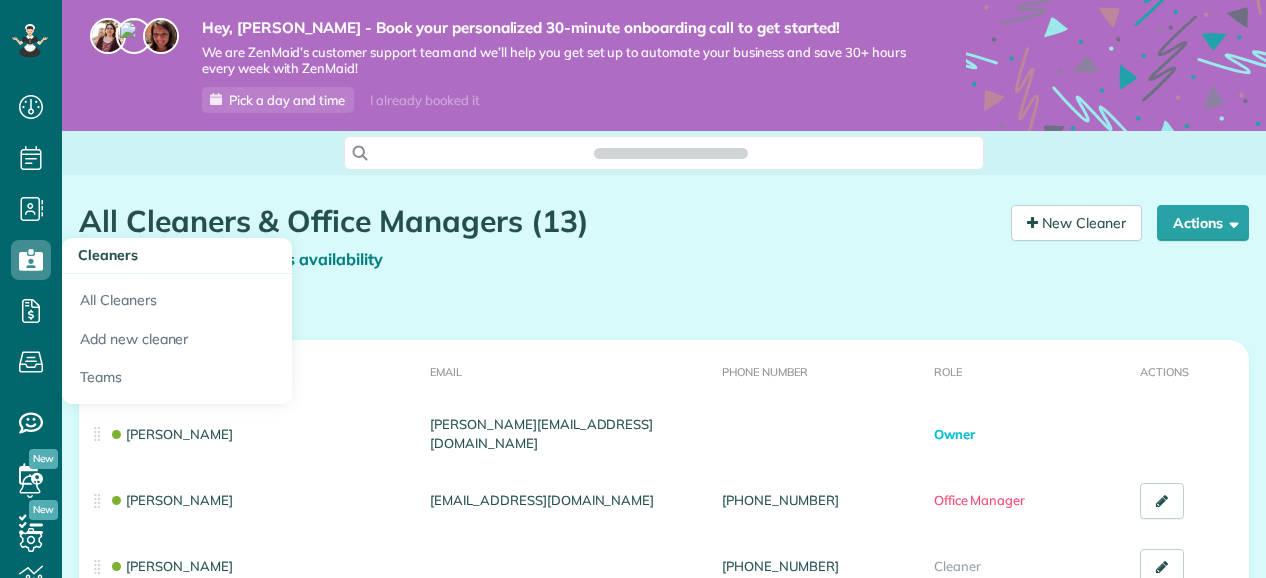 scroll, scrollTop: 0, scrollLeft: 0, axis: both 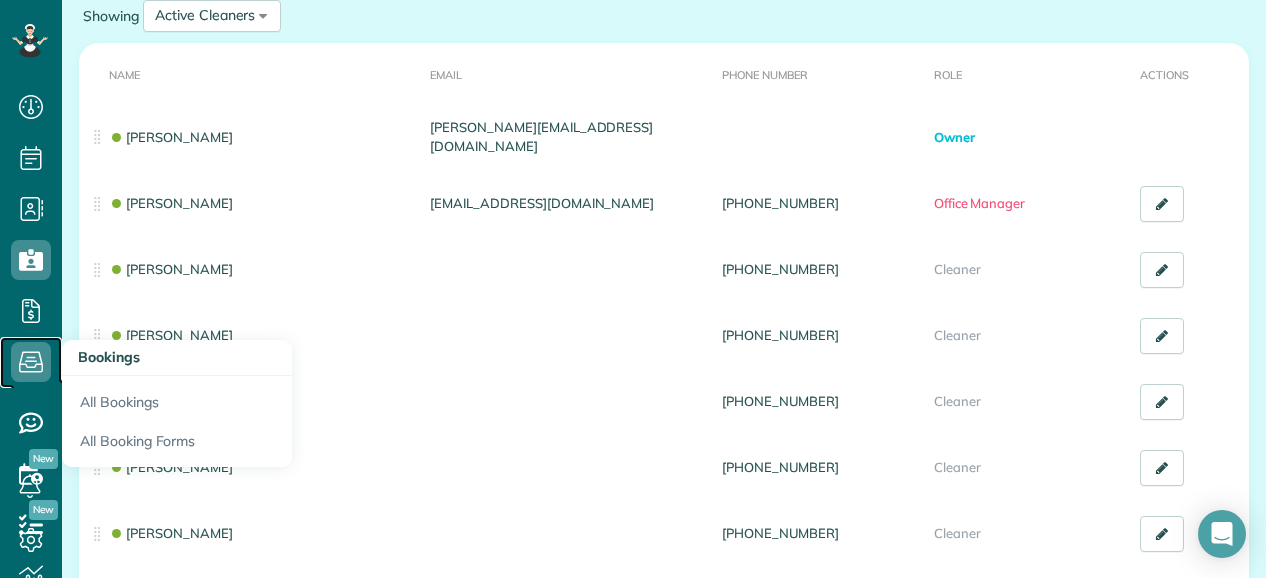 click 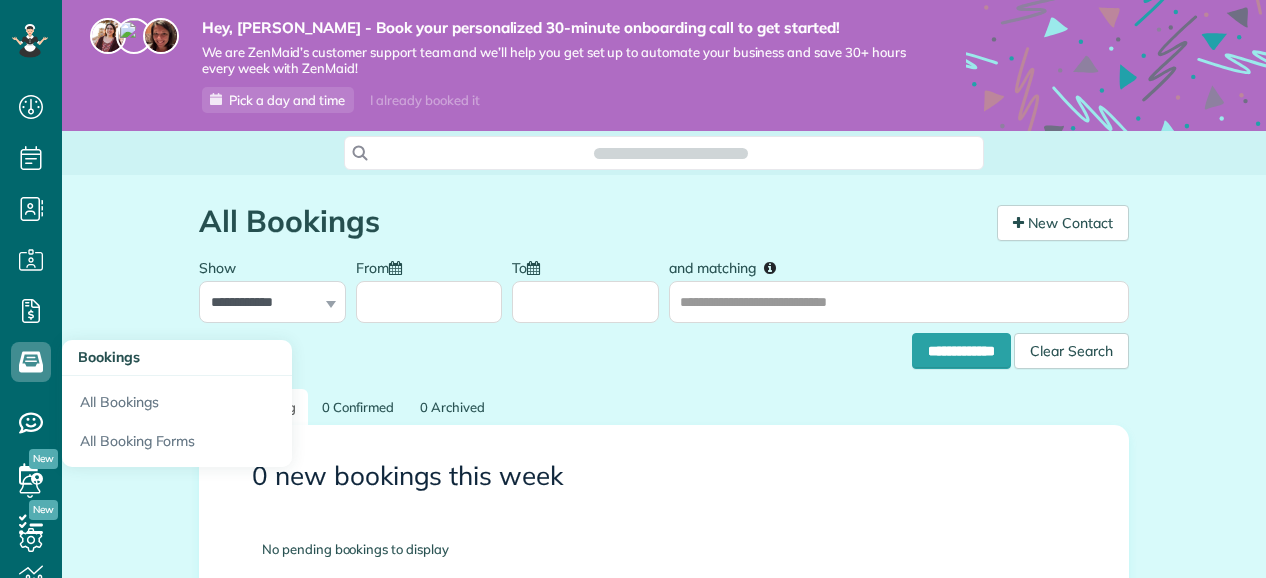 scroll, scrollTop: 0, scrollLeft: 0, axis: both 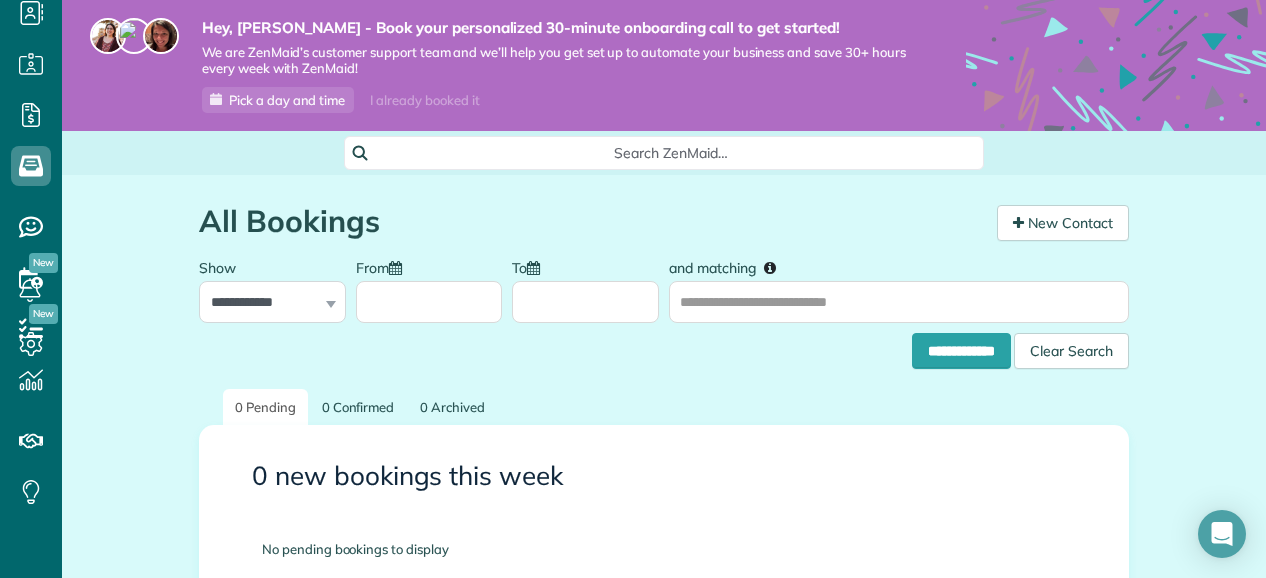 click on "**********" at bounding box center [664, 484] 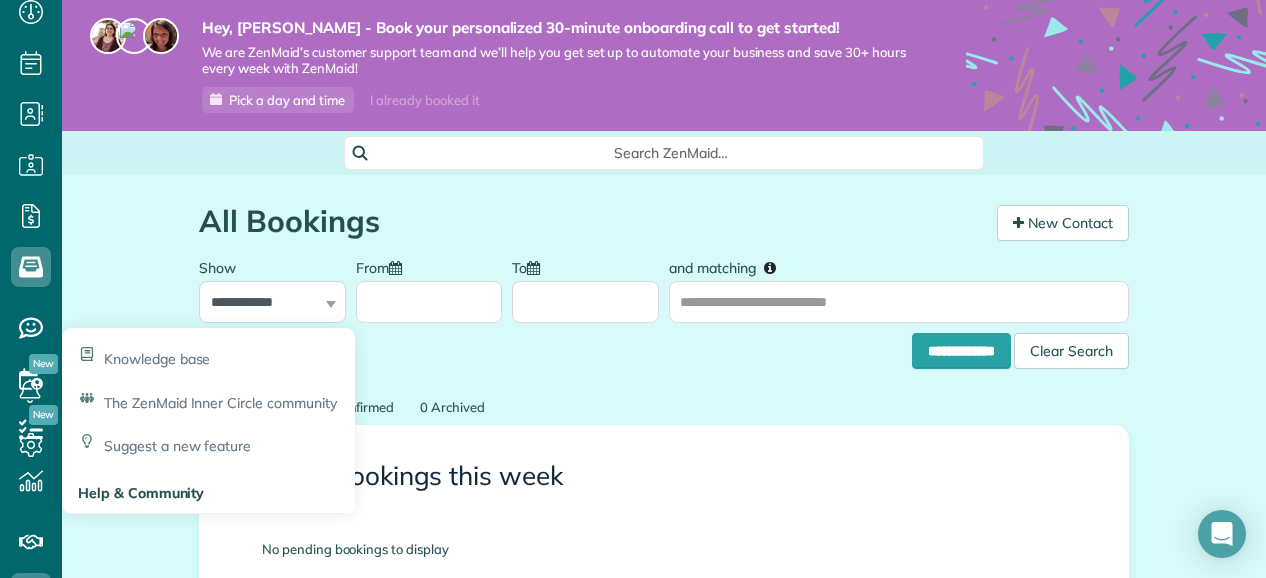 scroll, scrollTop: 0, scrollLeft: 0, axis: both 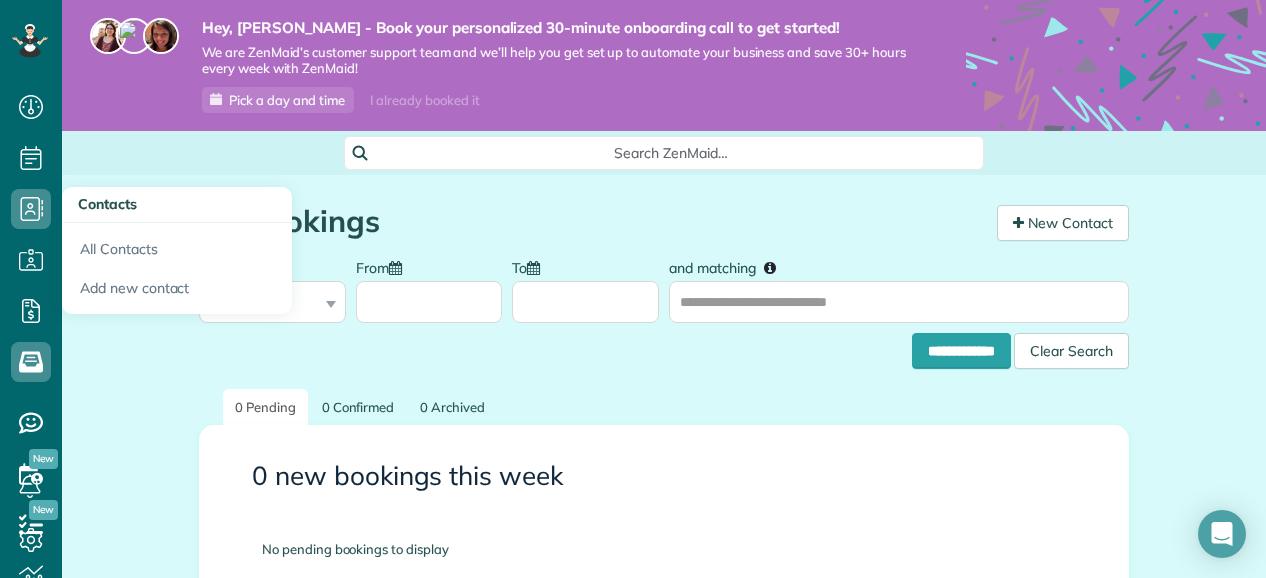 click on "Contacts" at bounding box center (107, 204) 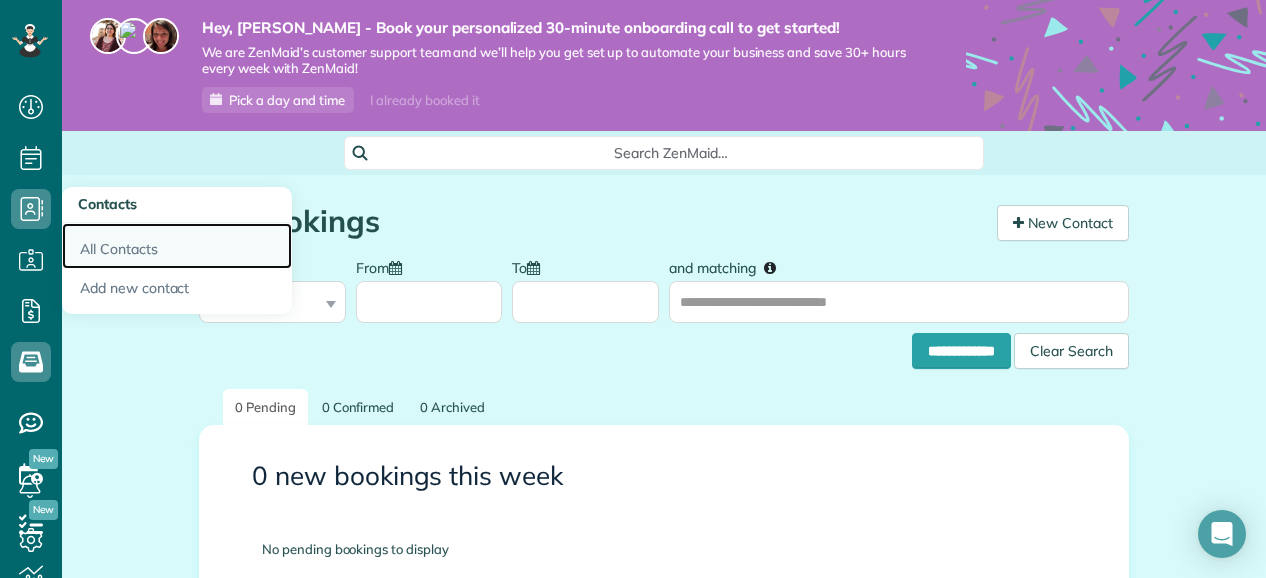 click on "All Contacts" at bounding box center (177, 246) 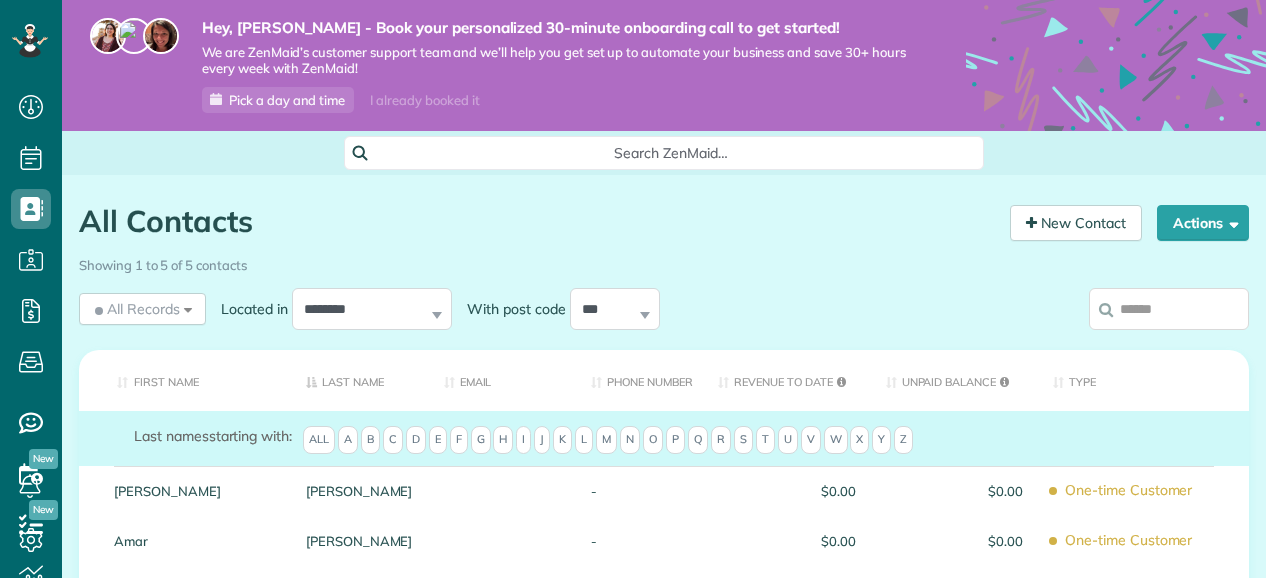 scroll, scrollTop: 0, scrollLeft: 0, axis: both 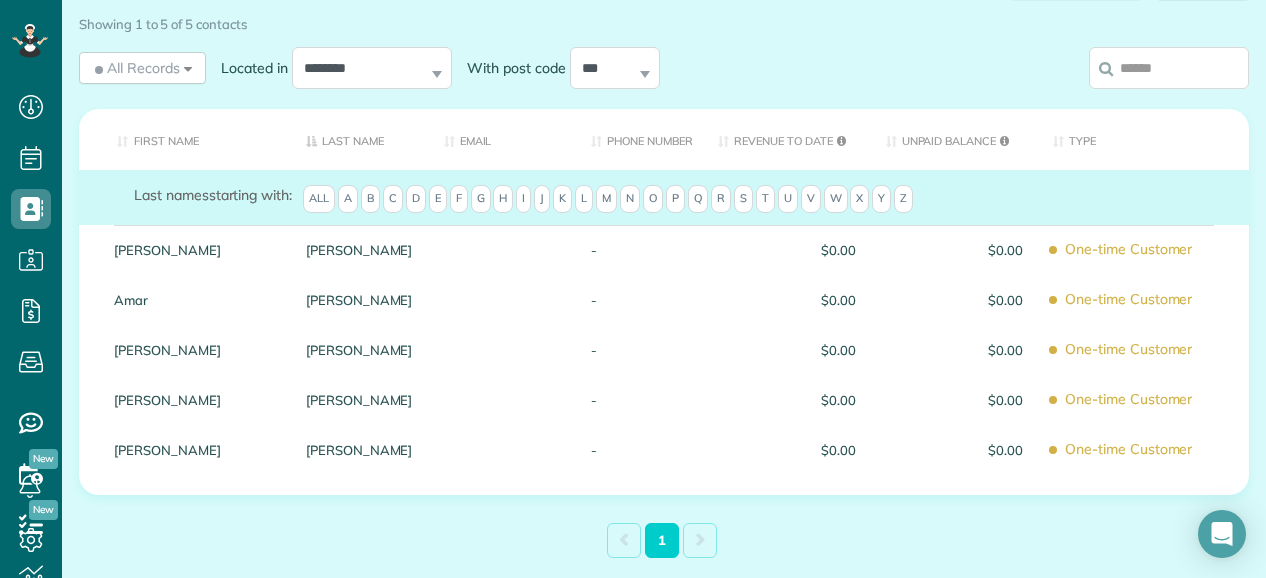 click on "Sharon" at bounding box center [195, 450] 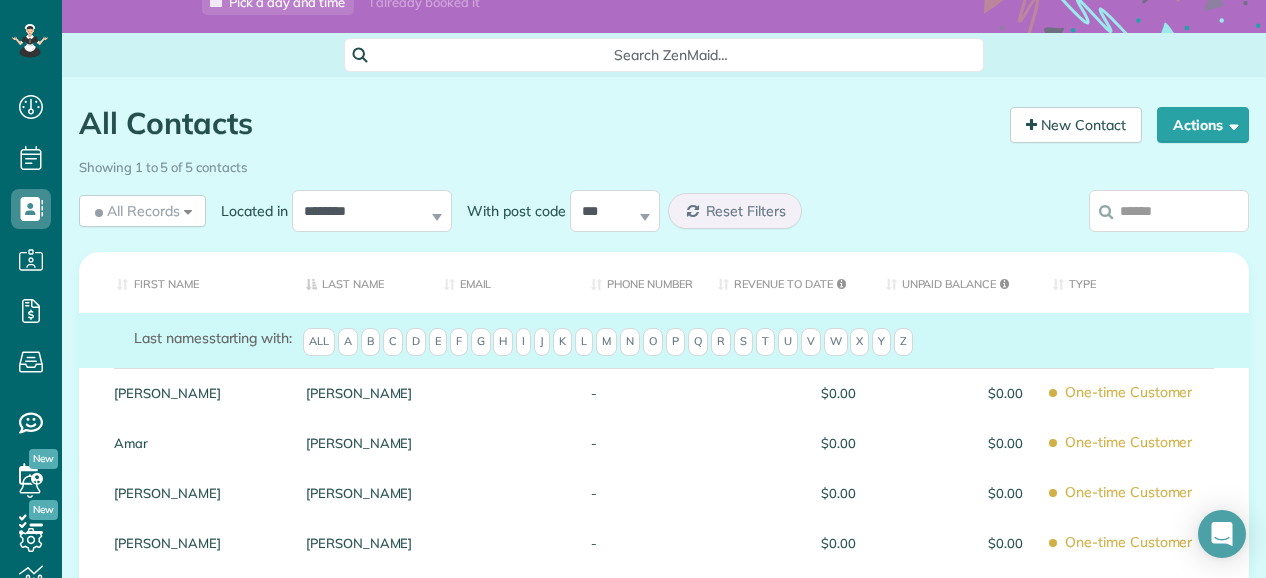 scroll, scrollTop: 0, scrollLeft: 0, axis: both 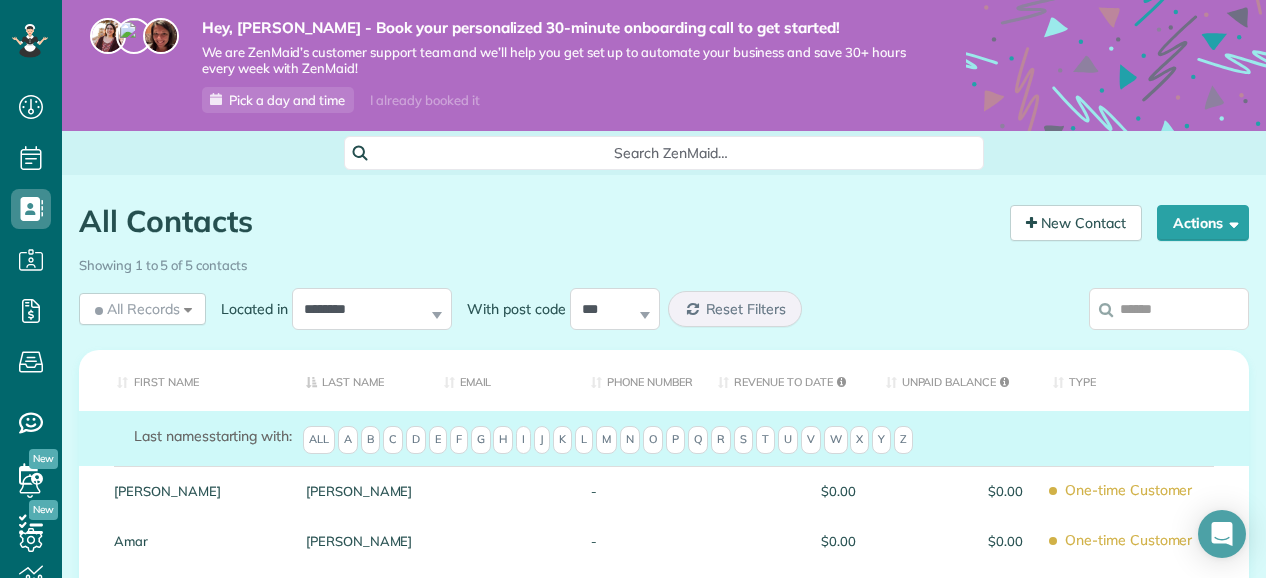 click on "I already booked it" at bounding box center (424, 100) 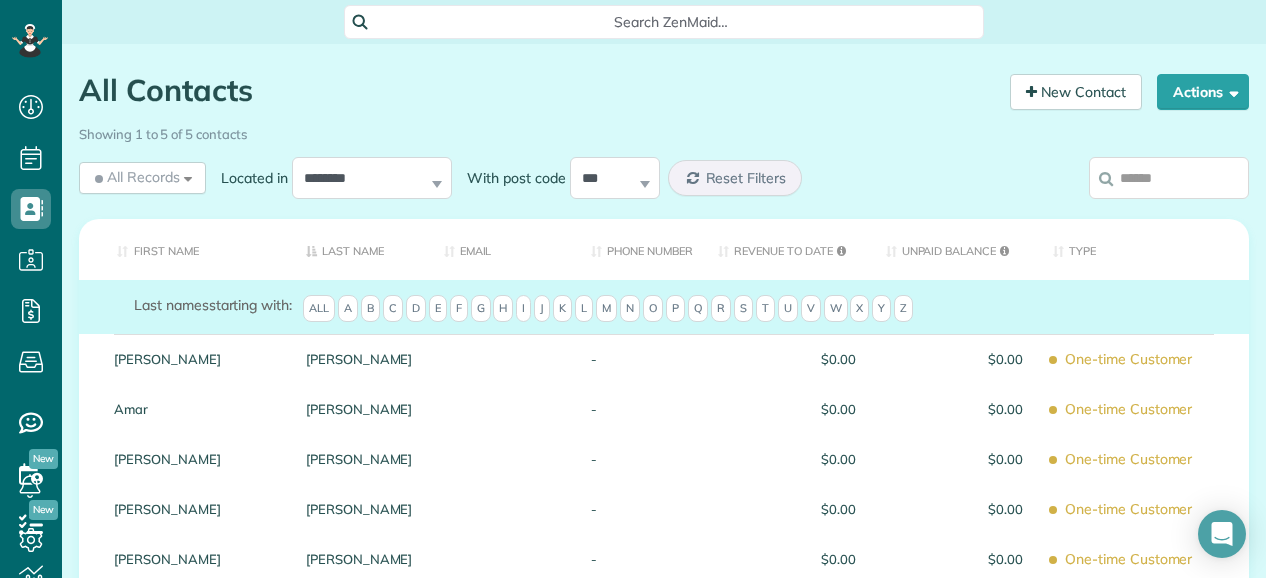 drag, startPoint x: 405, startPoint y: 101, endPoint x: 813, endPoint y: 159, distance: 412.10193 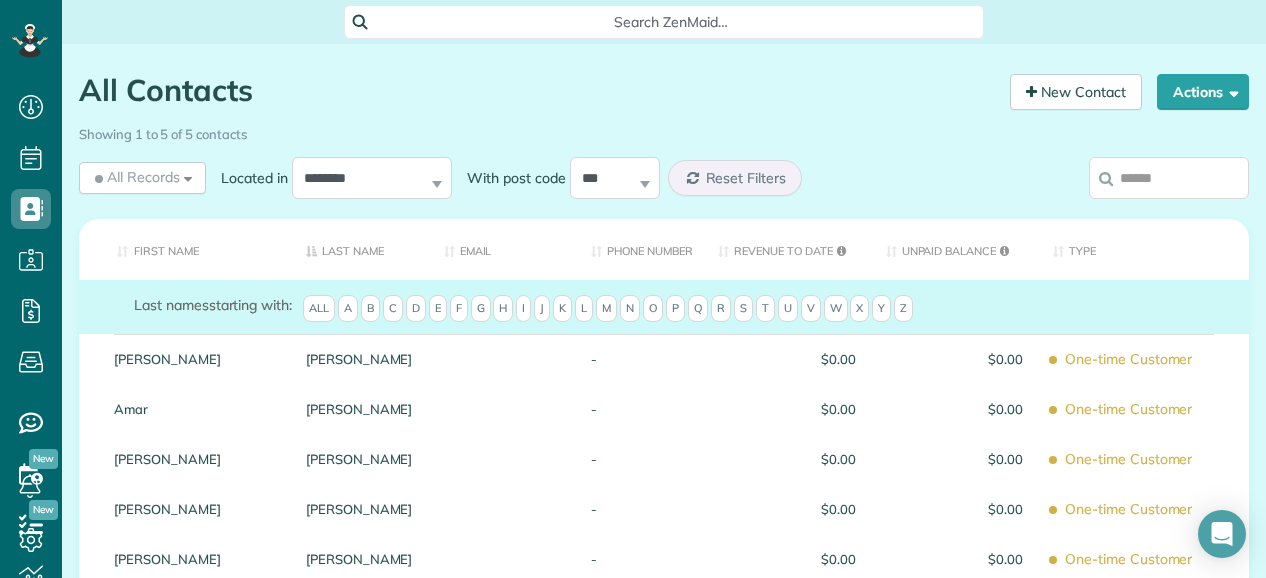 click on "All Contacts
Contacts in ZenMaid [2 min]
New Contact
Actions
New Contact
Export Appointments (QDS Friendly)
Sync Contacts to MailChimp..
Export data (Owner Only)..
Showing 1 to 5 of 5 contacts
All Records
All Records" at bounding box center [664, 419] 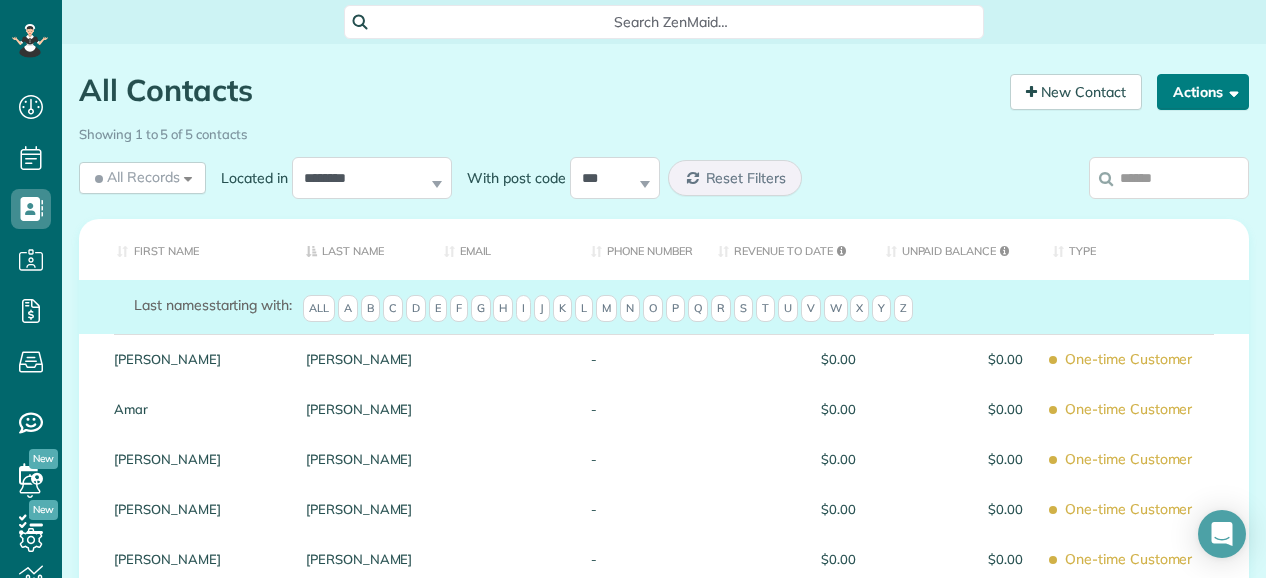 click on "Actions" at bounding box center [1203, 92] 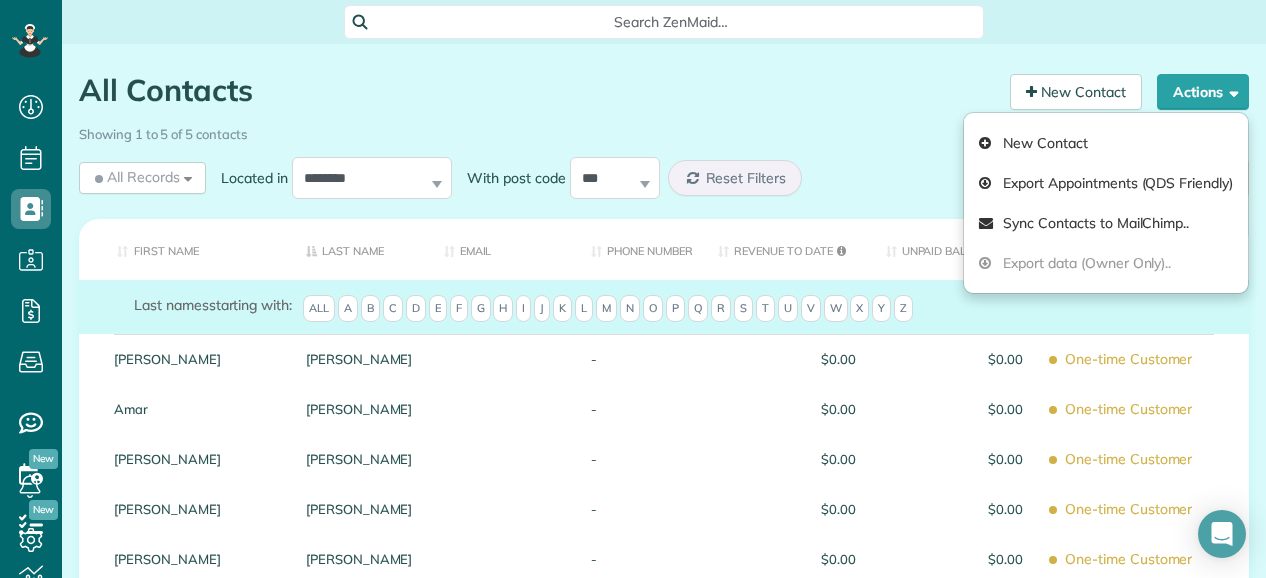 click on "All Contacts" at bounding box center [537, 90] 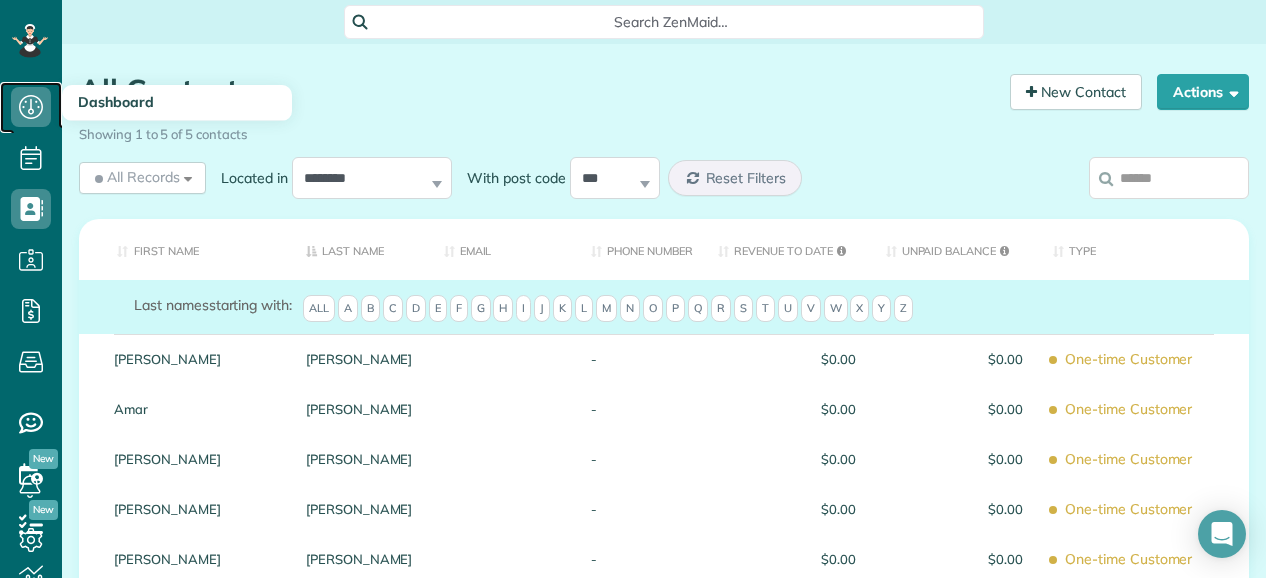 click 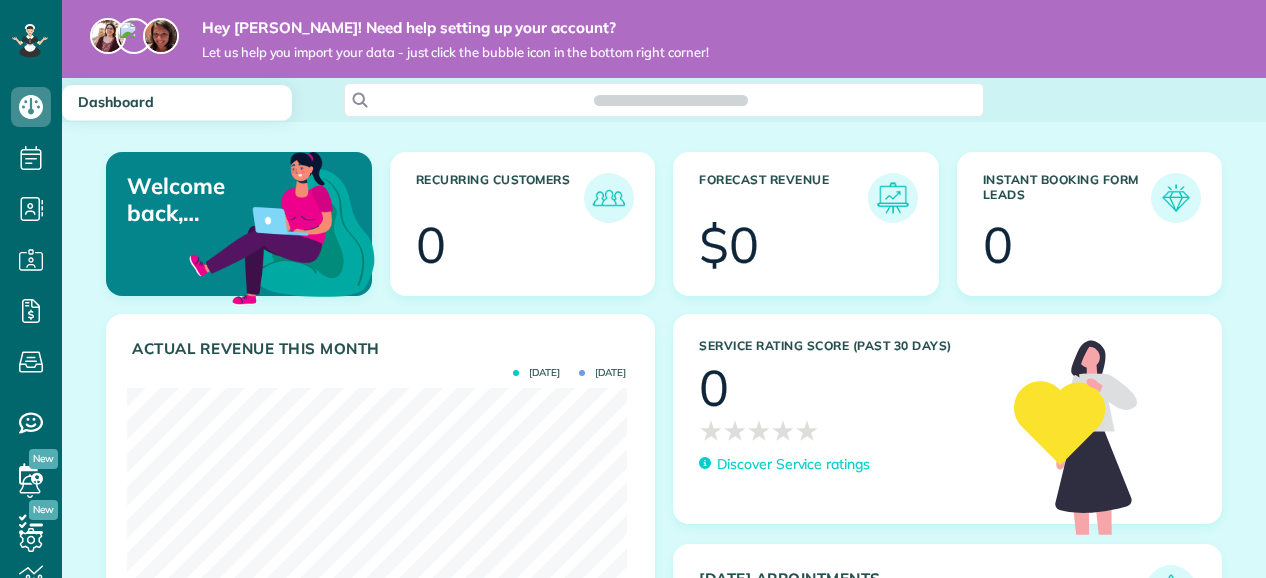 scroll, scrollTop: 0, scrollLeft: 0, axis: both 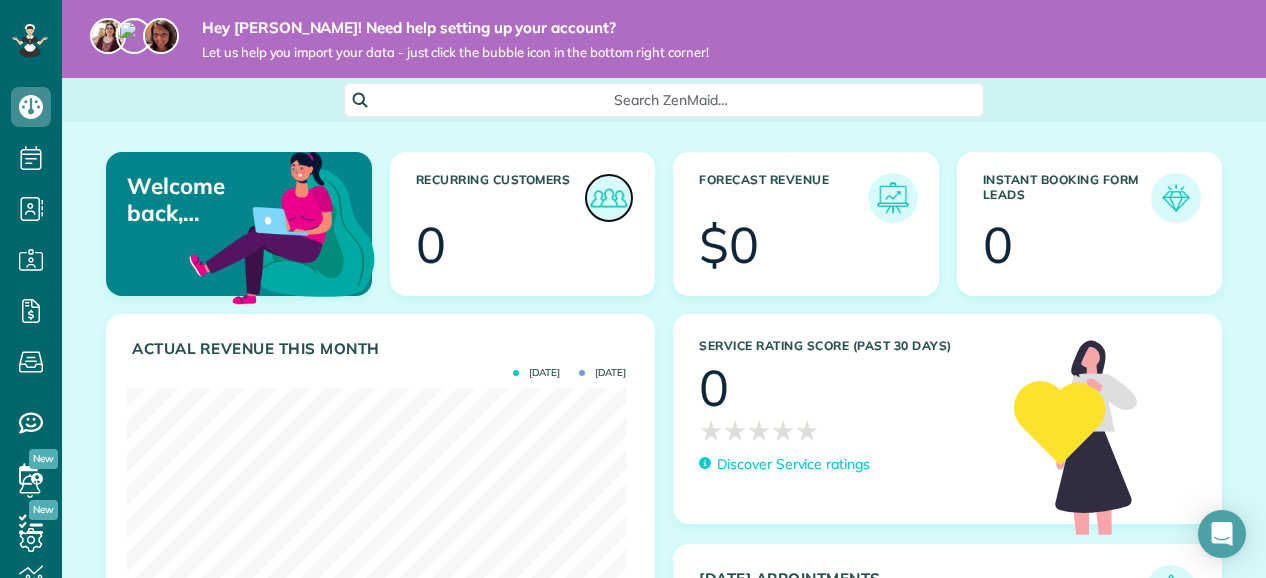 click at bounding box center (609, 198) 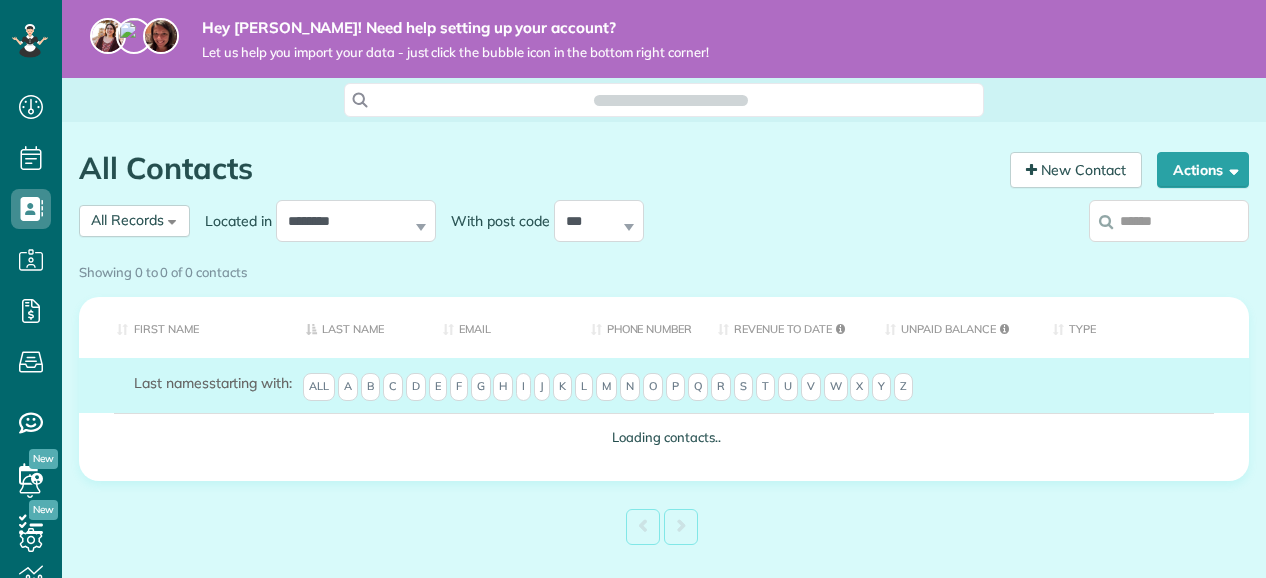 scroll, scrollTop: 0, scrollLeft: 0, axis: both 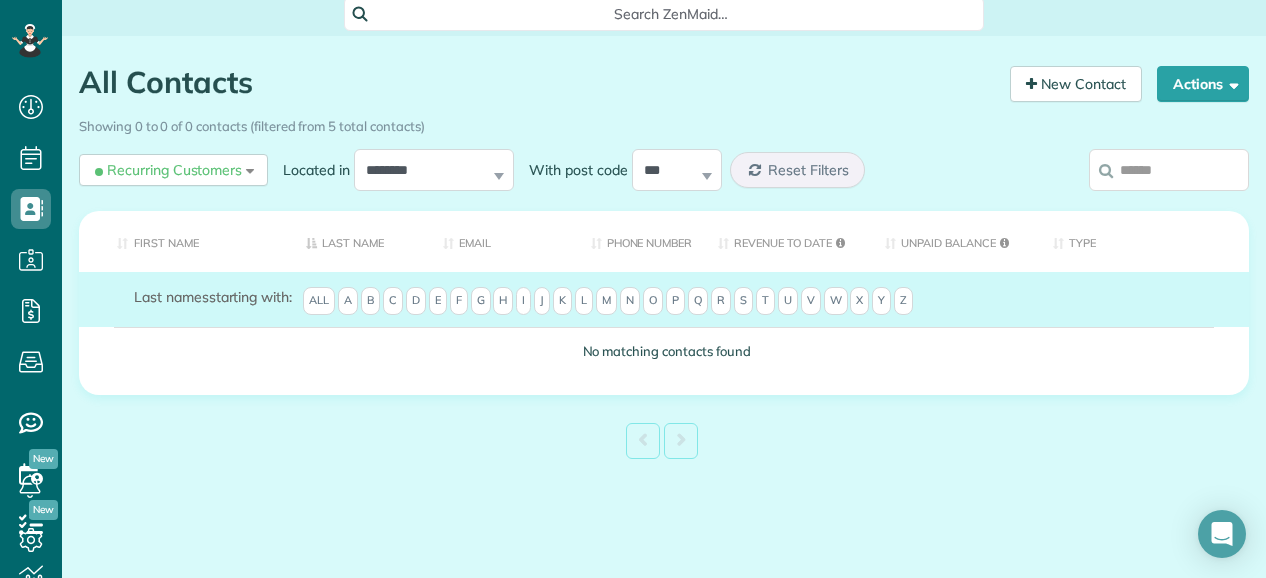 click on "Showing 0 to 0 of 0 contacts (filtered from 5 total contacts)" at bounding box center [664, 443] 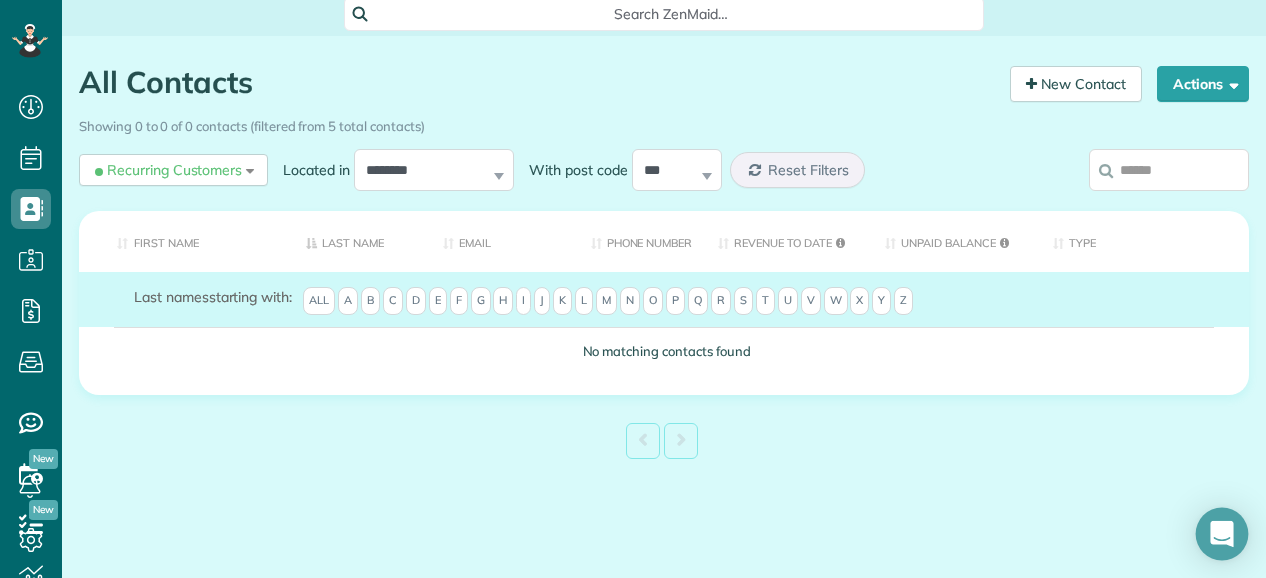click at bounding box center [1222, 534] 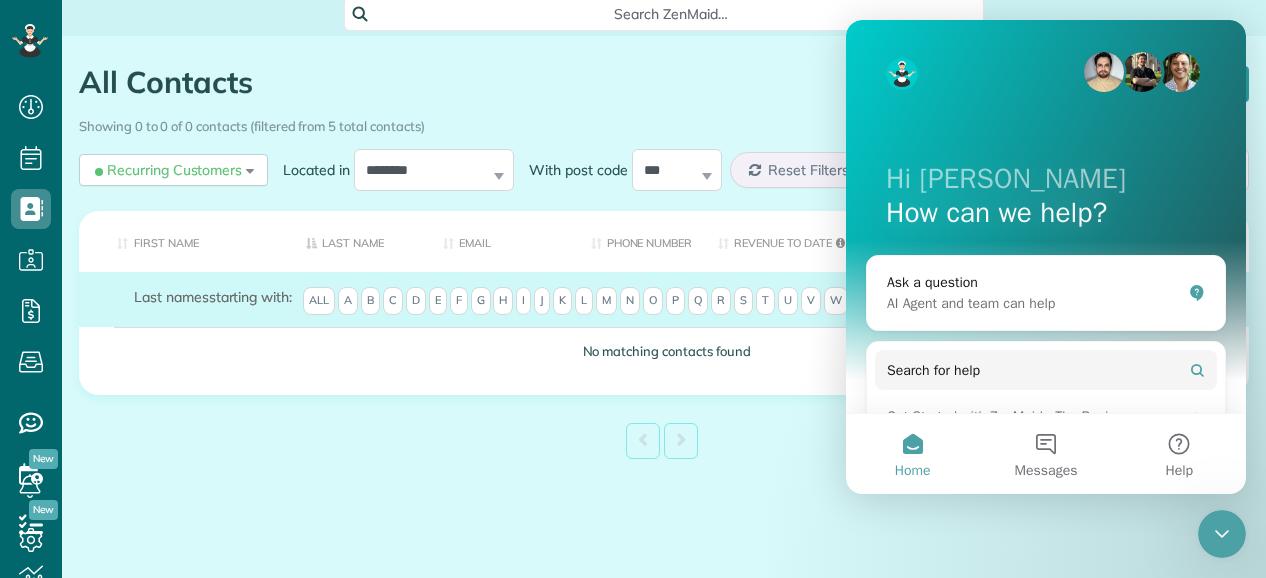 scroll, scrollTop: 0, scrollLeft: 0, axis: both 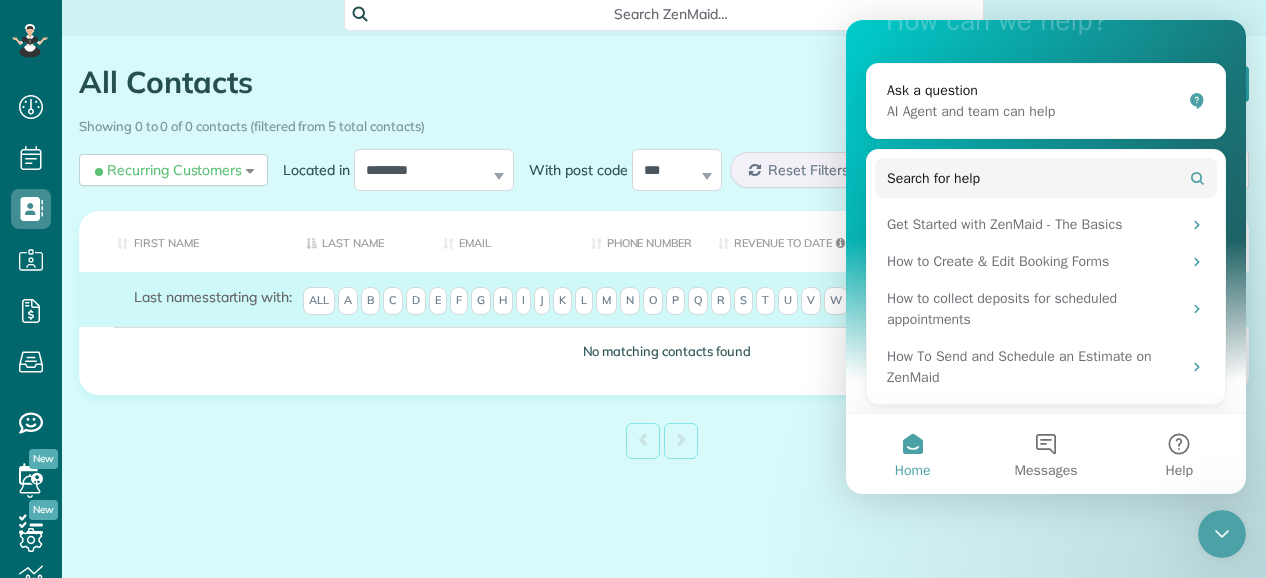 click on "All Contacts
Contacts in [GEOGRAPHIC_DATA] [2 min]
New Contact
Actions
New Contact
Export Appointments (QDS Friendly)
Sync Contacts to MailChimp..
Export data (Owner Only)..
Showing 0 to 0 of 0 contacts (filtered from 5 total contacts)
Recurring Customers" at bounding box center (664, 310) 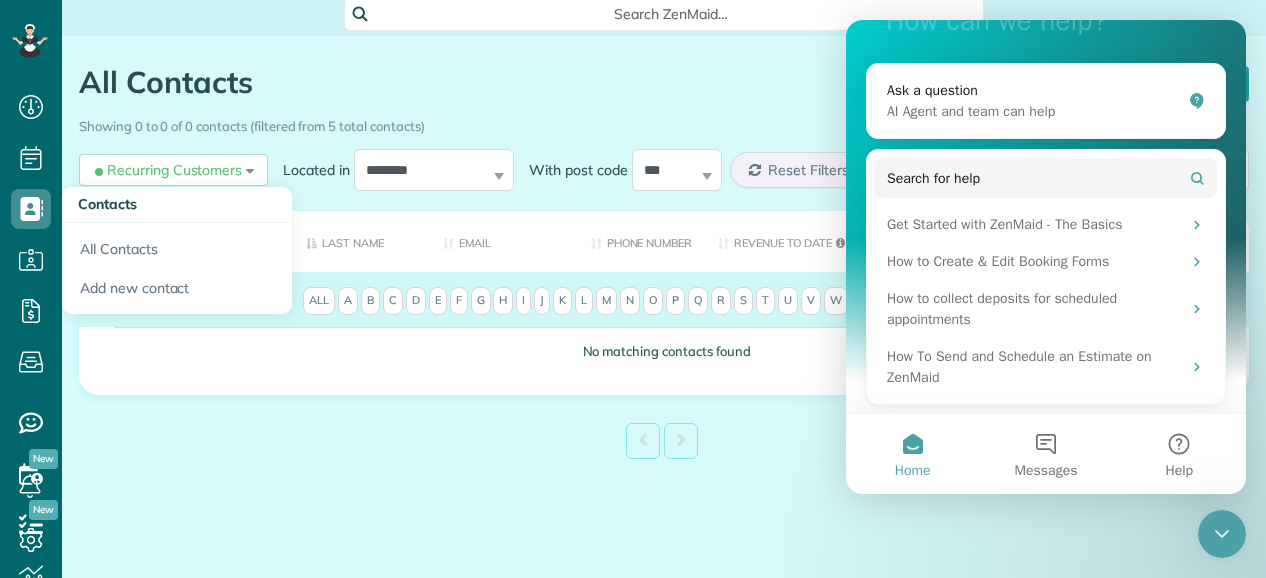 click 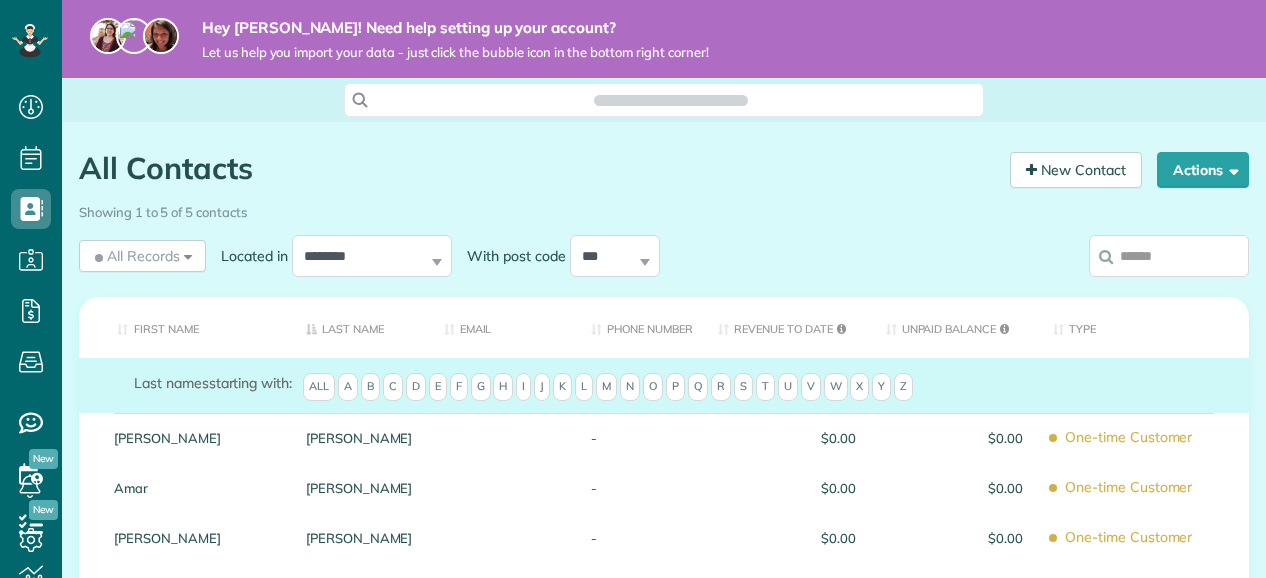 scroll, scrollTop: 0, scrollLeft: 0, axis: both 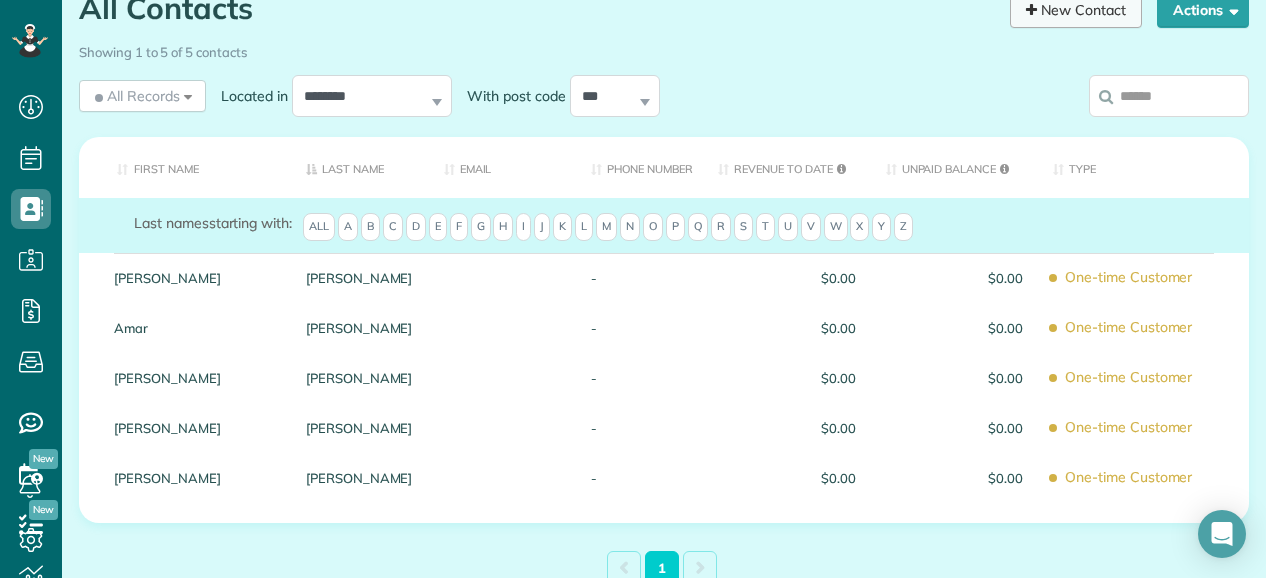 click on "New Contact" at bounding box center (1076, 10) 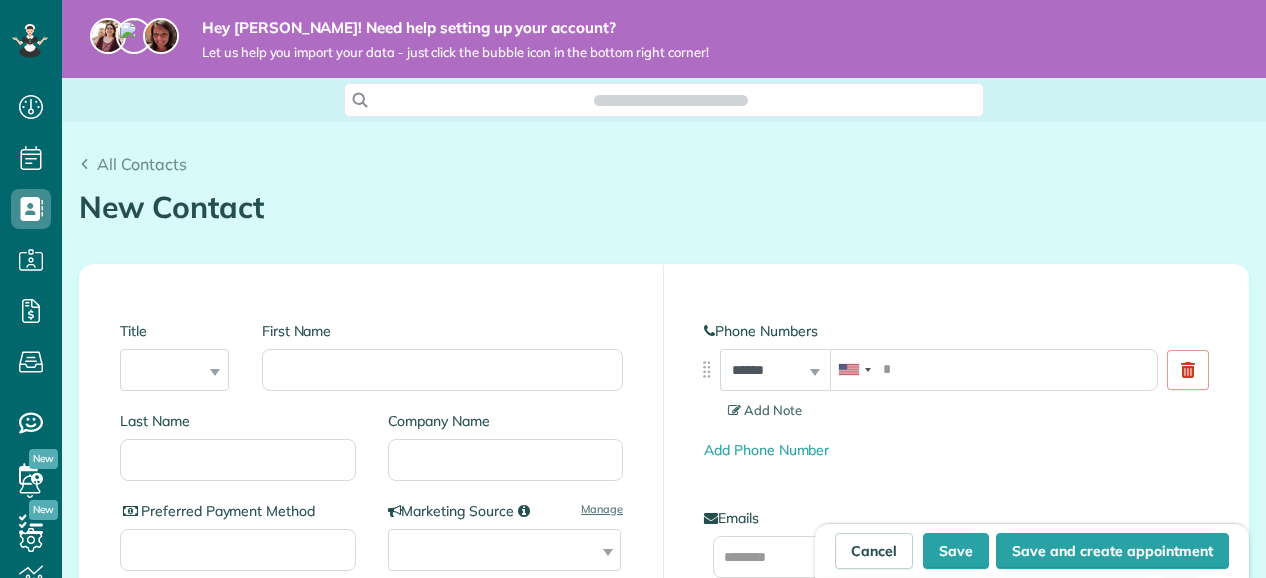 scroll, scrollTop: 0, scrollLeft: 0, axis: both 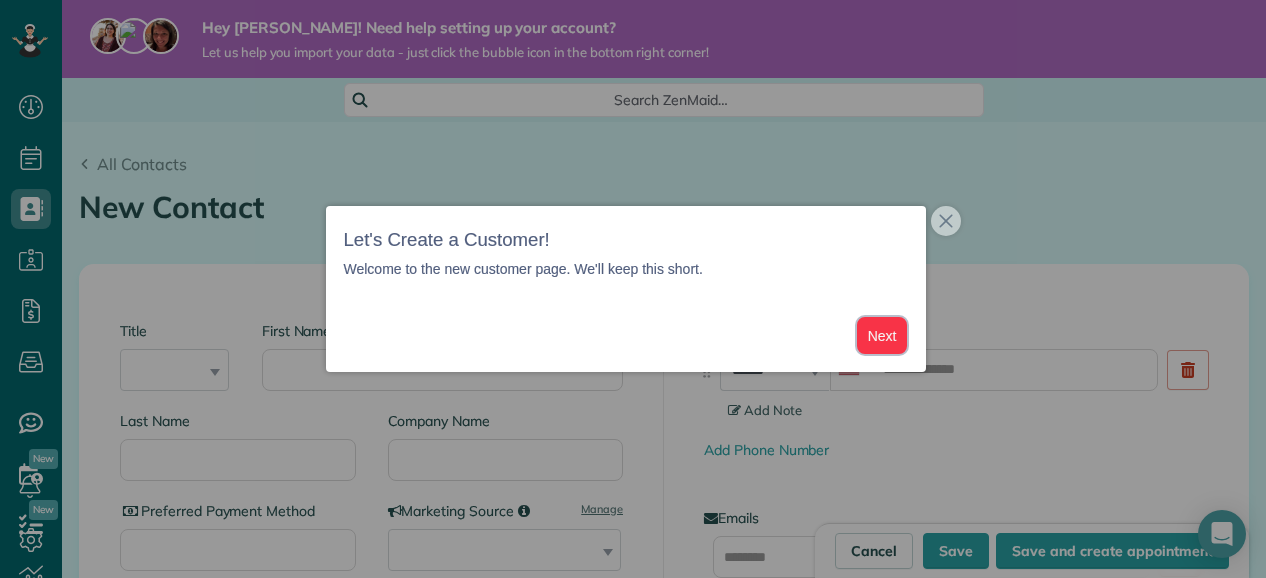 click on "Next" at bounding box center [882, 335] 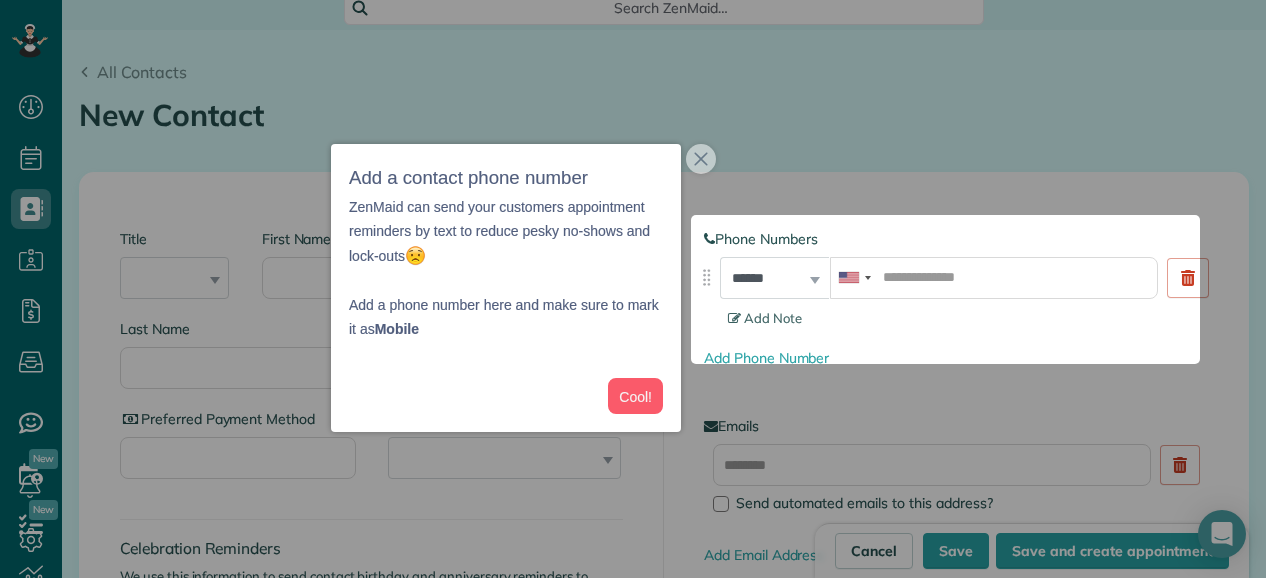 scroll, scrollTop: 100, scrollLeft: 0, axis: vertical 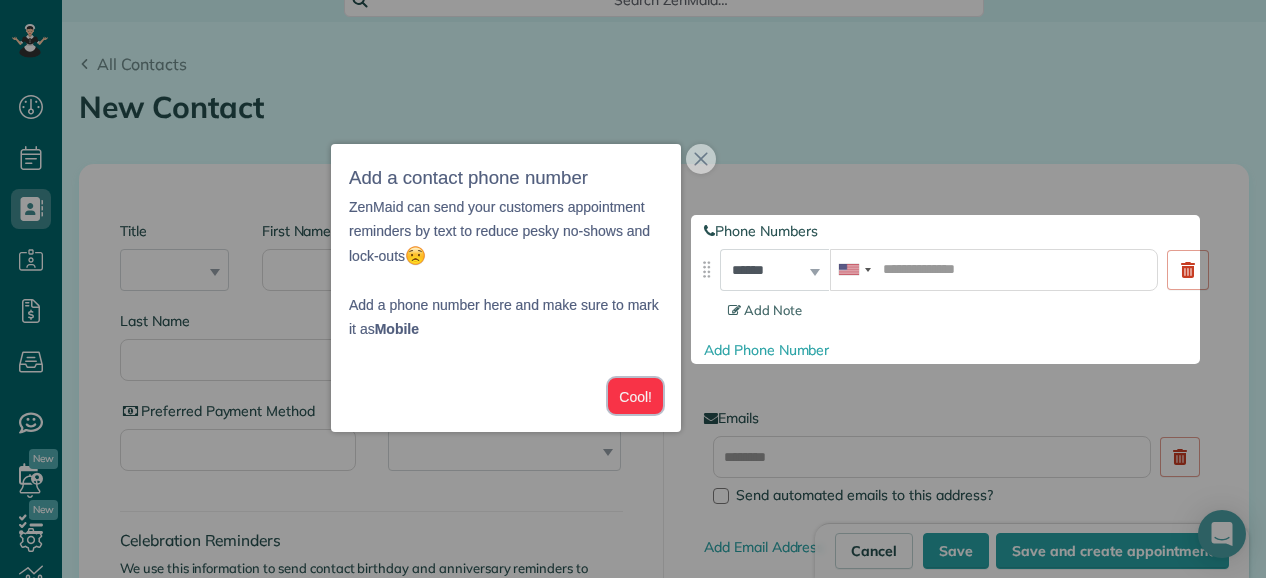 click on "Cool!" at bounding box center [635, 396] 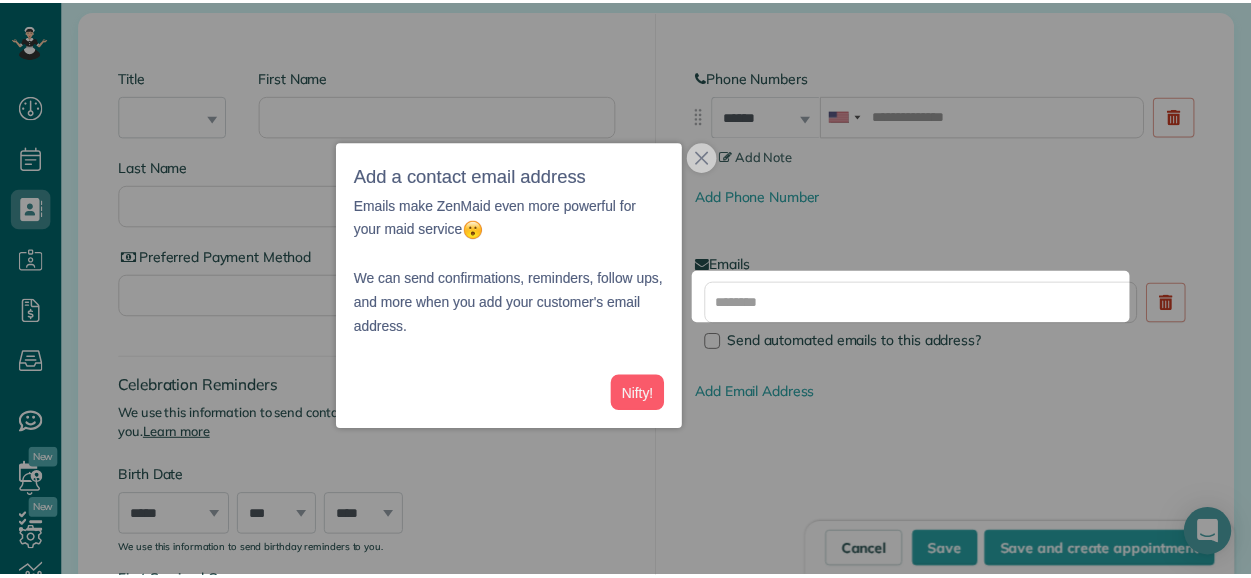 scroll, scrollTop: 268, scrollLeft: 0, axis: vertical 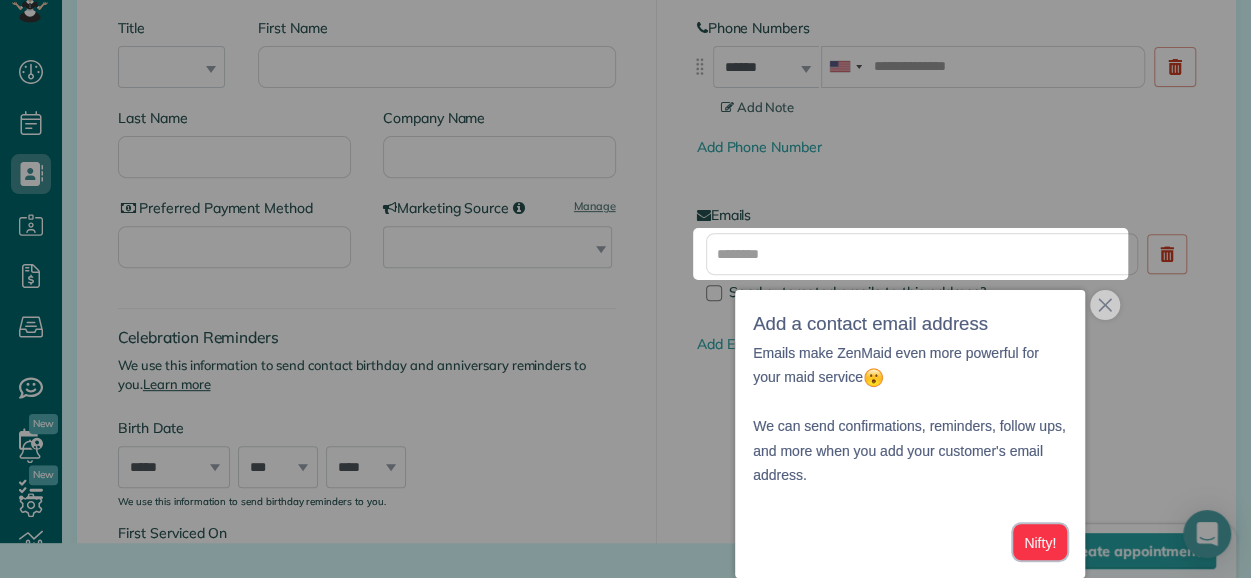 click on "Nifty!" at bounding box center [1040, 542] 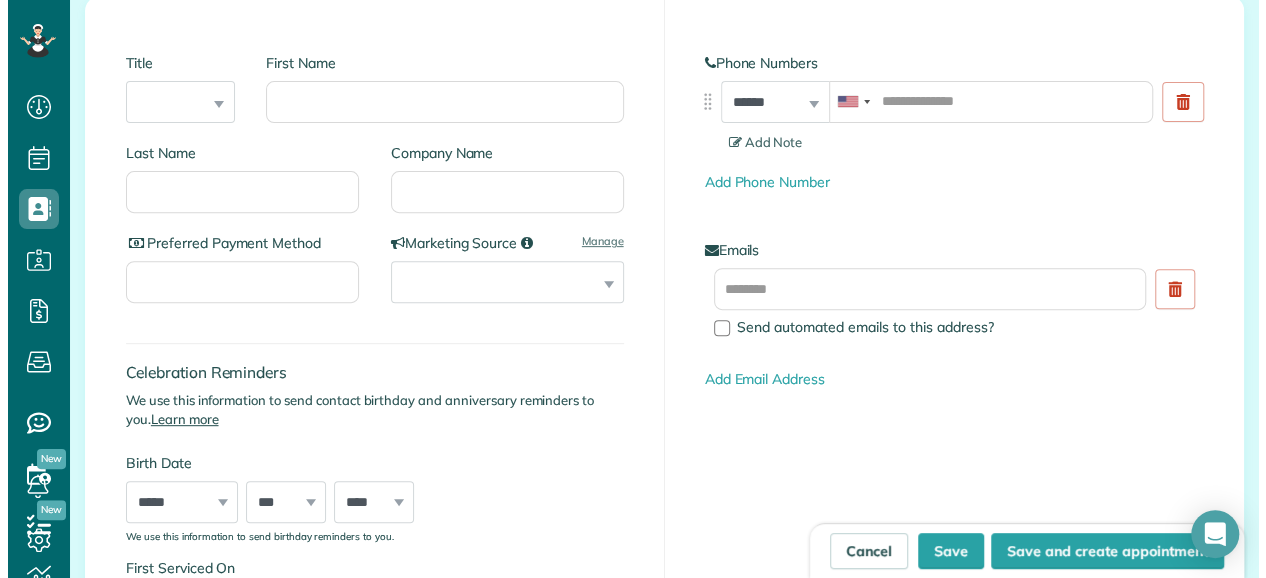 scroll, scrollTop: 0, scrollLeft: 0, axis: both 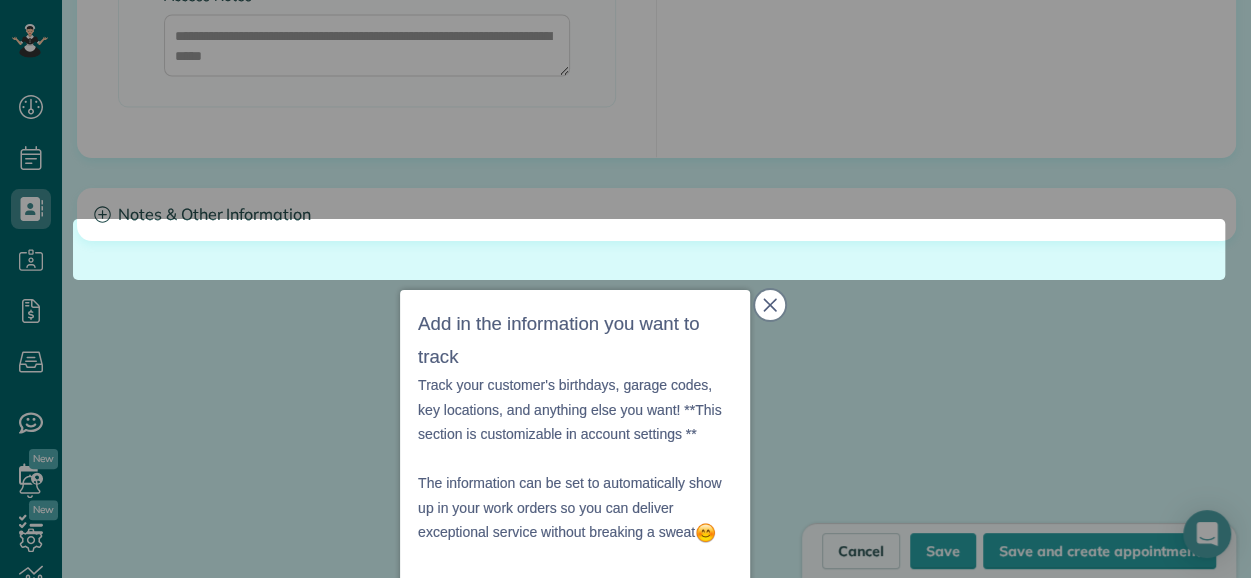 click 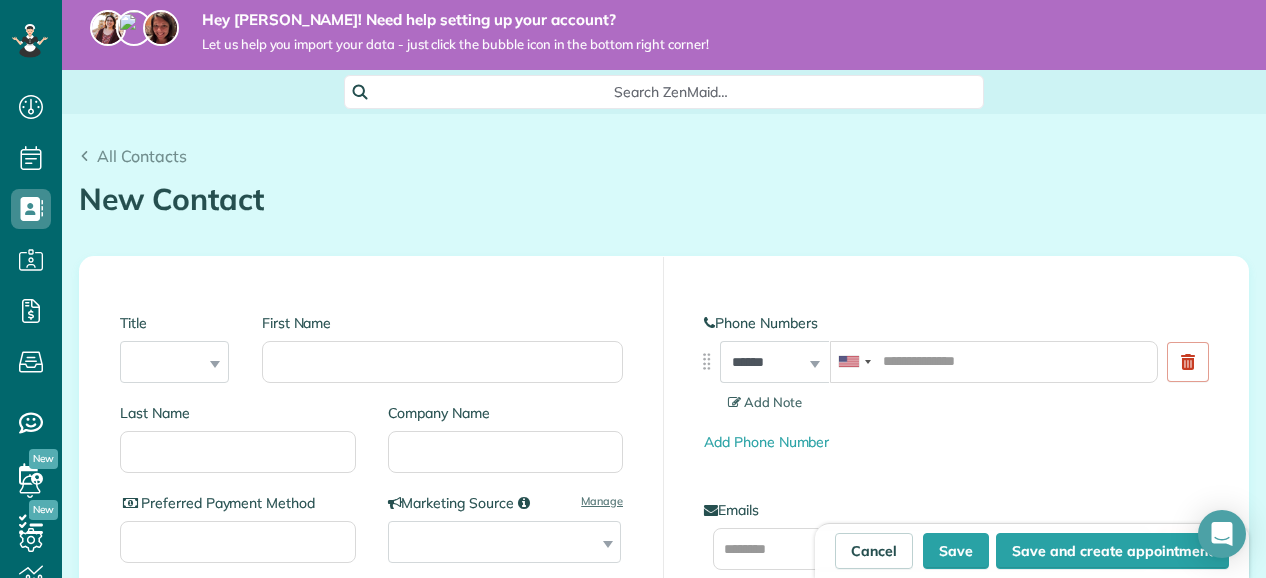 scroll, scrollTop: 0, scrollLeft: 0, axis: both 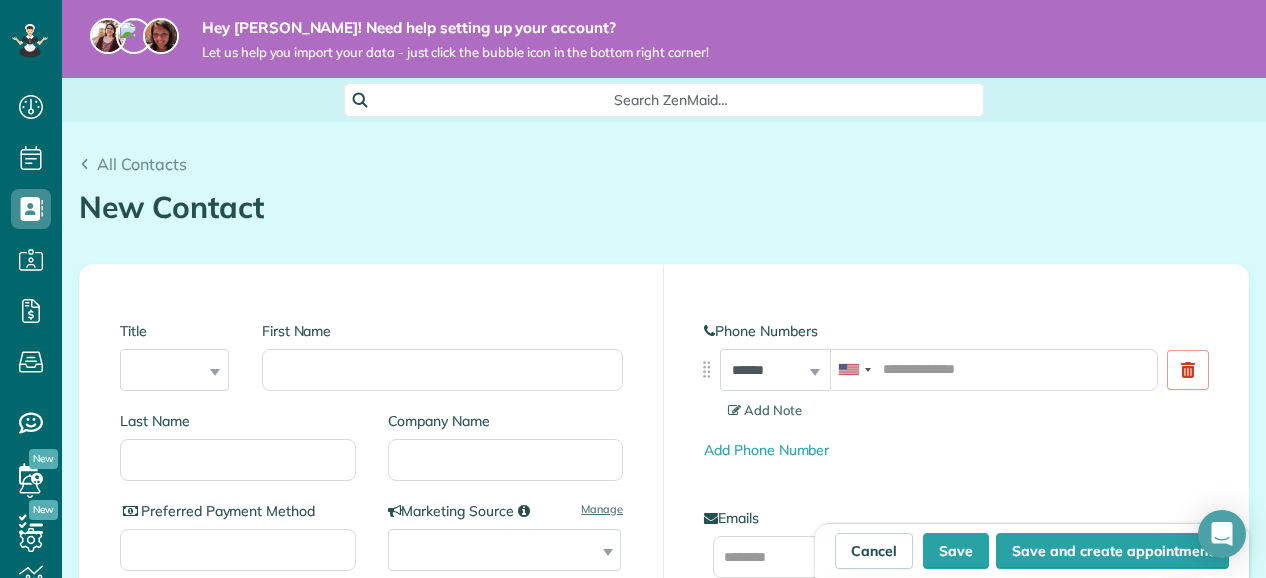 drag, startPoint x: 1223, startPoint y: 531, endPoint x: 813, endPoint y: 177, distance: 541.6789 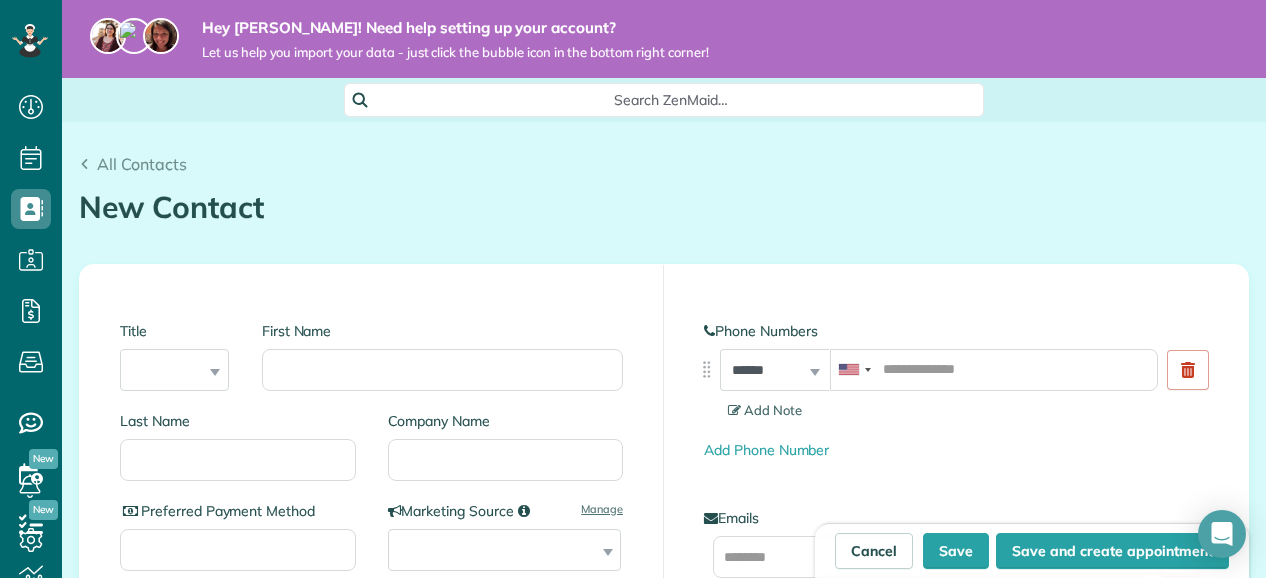 click on "All Contacts
New Contact
Creating a New Contact" at bounding box center [664, 192] 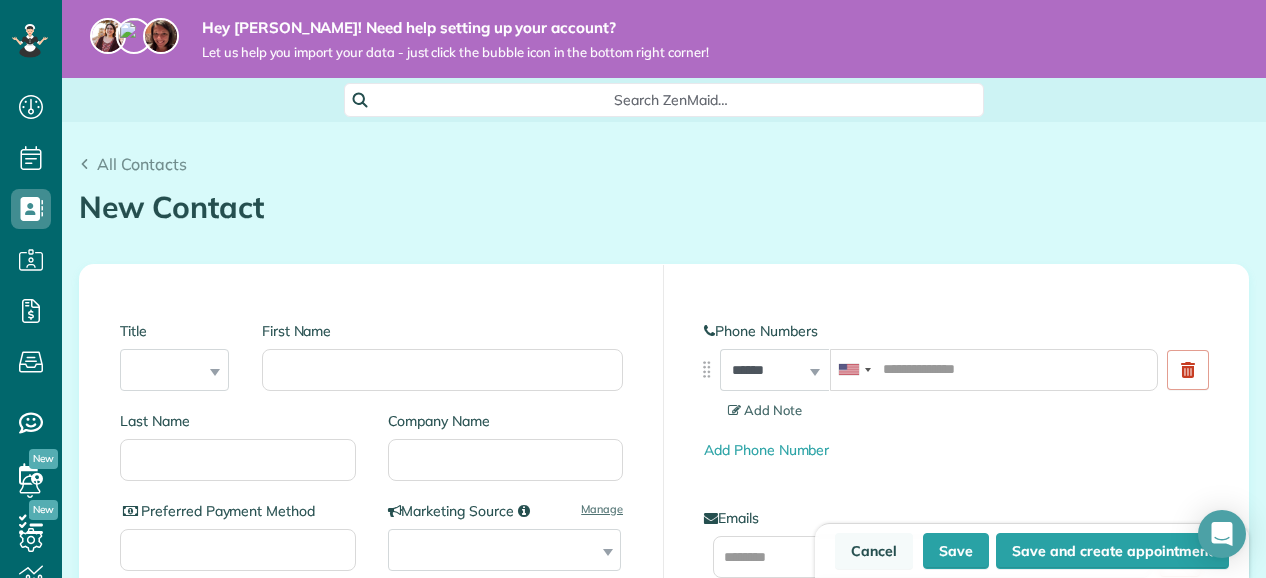click on "Cancel" at bounding box center [874, 551] 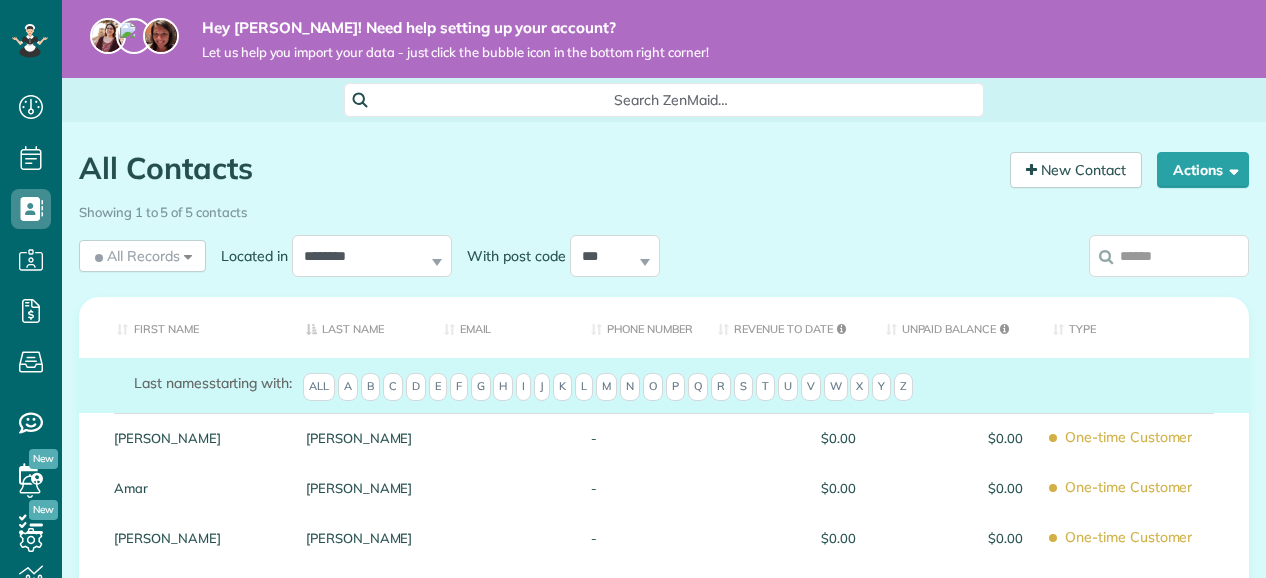 scroll, scrollTop: 0, scrollLeft: 0, axis: both 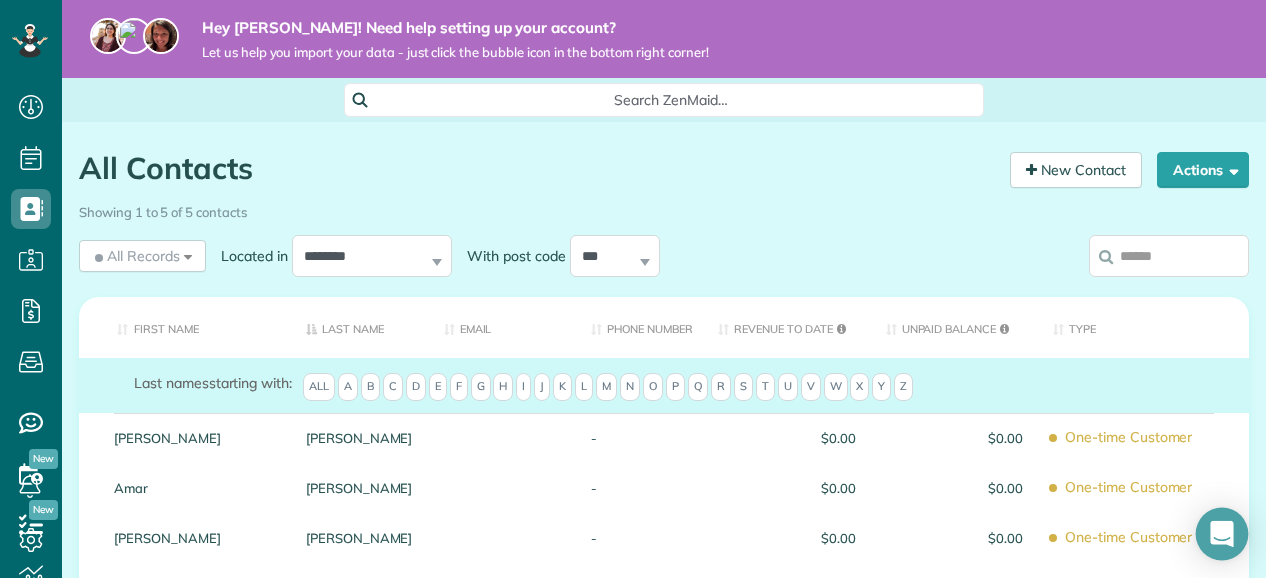 click 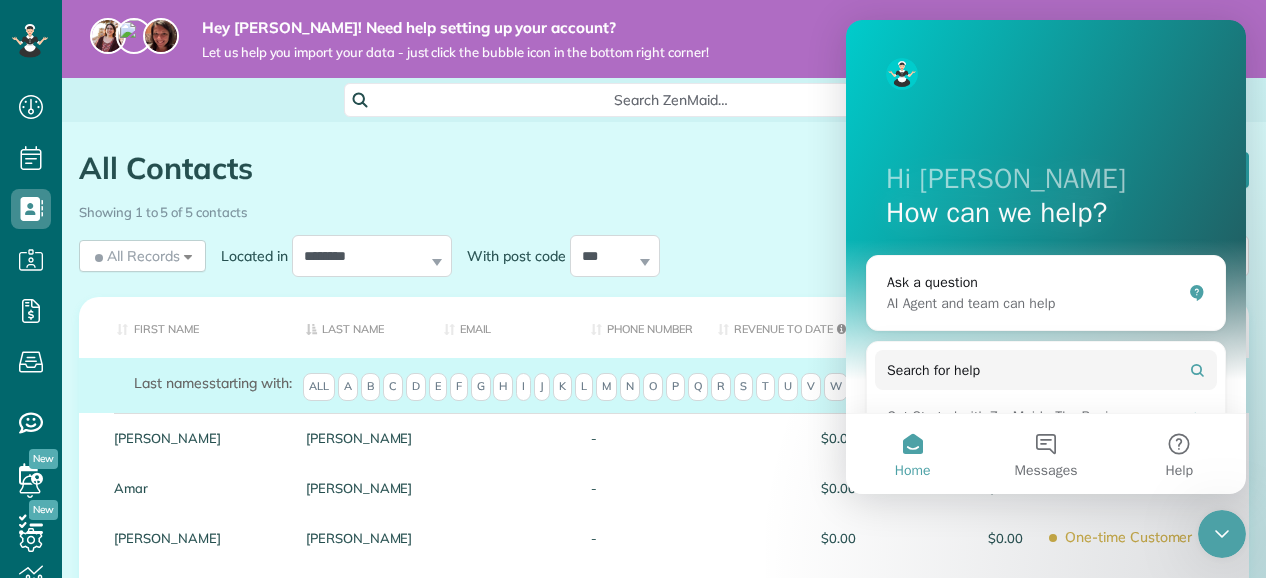 scroll, scrollTop: 0, scrollLeft: 0, axis: both 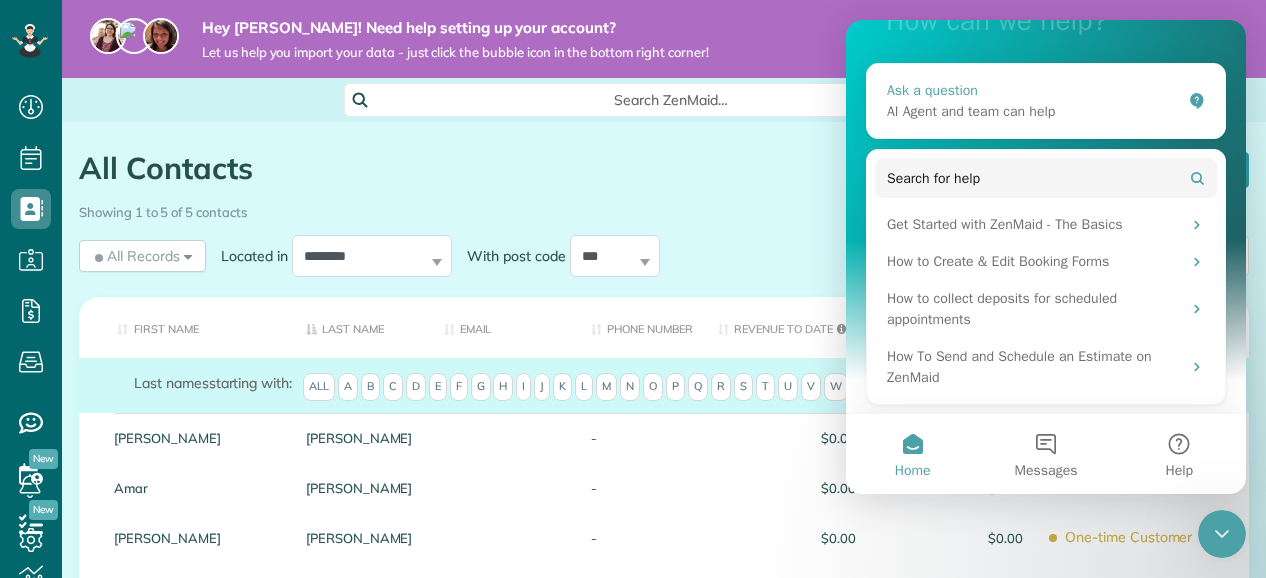 click on "Ask a question AI Agent and team can help" at bounding box center (1046, 101) 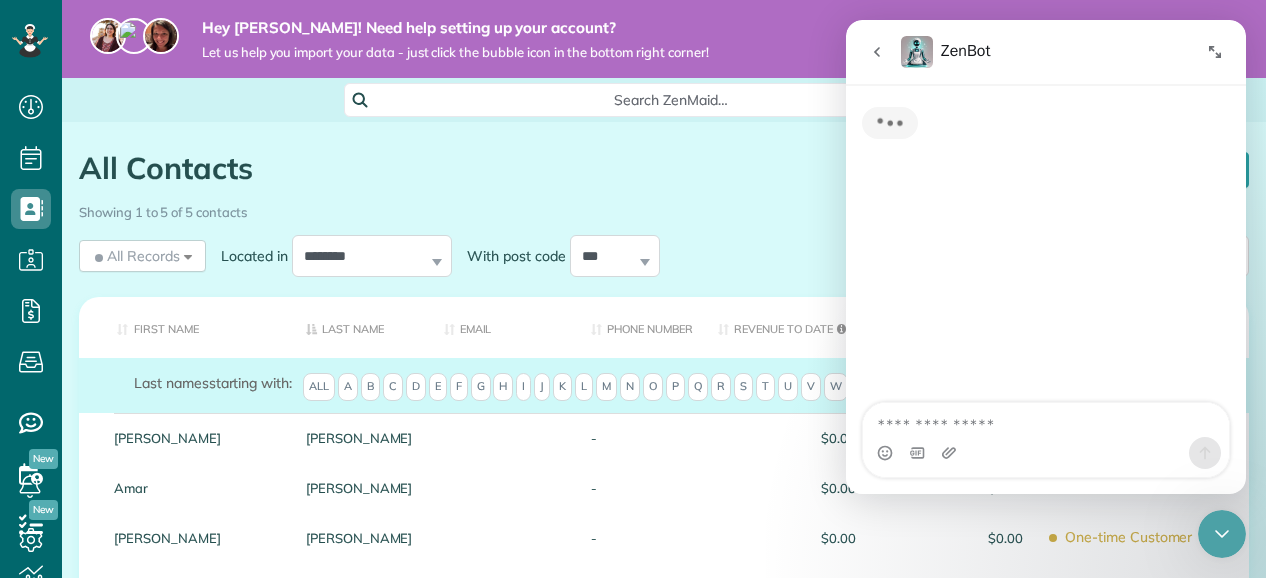 scroll, scrollTop: 0, scrollLeft: 0, axis: both 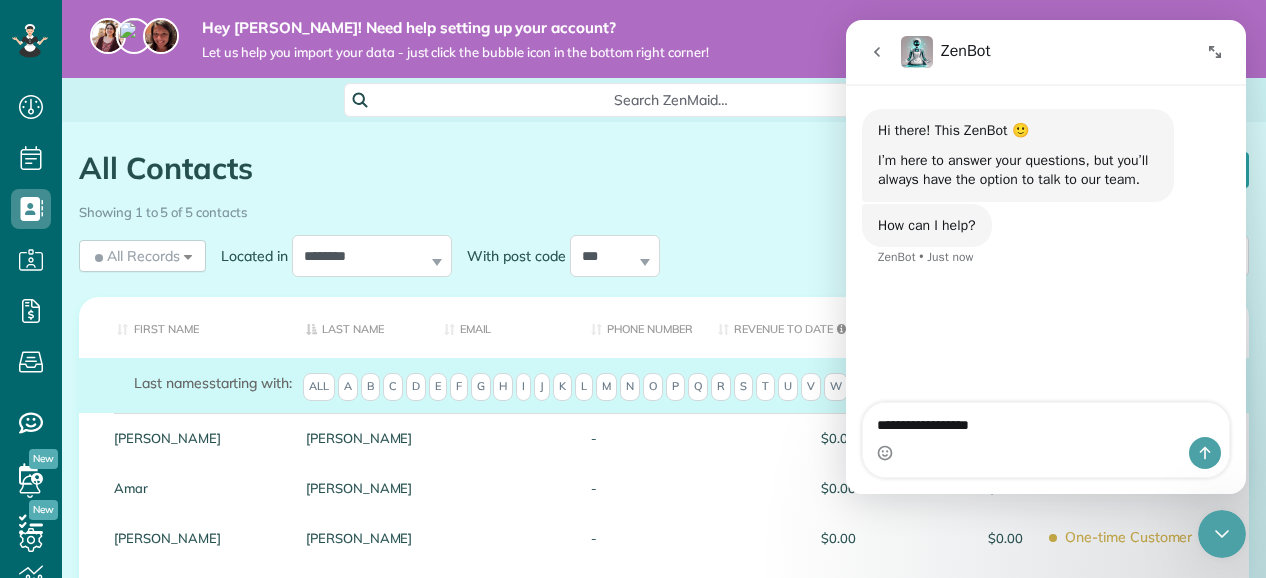 type on "**********" 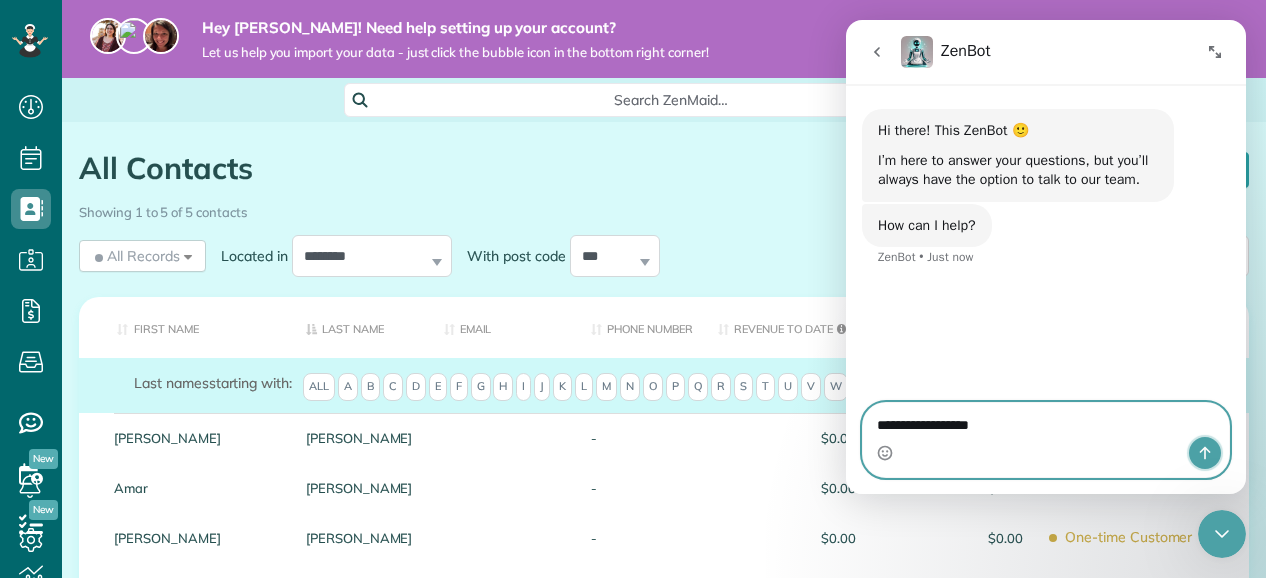click 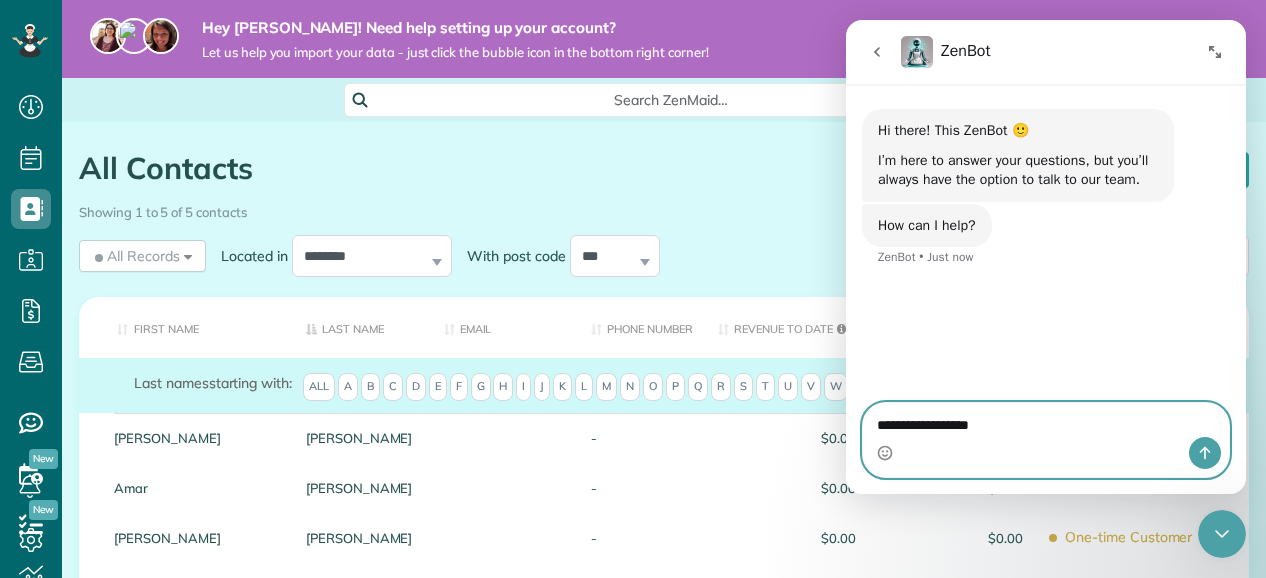 type 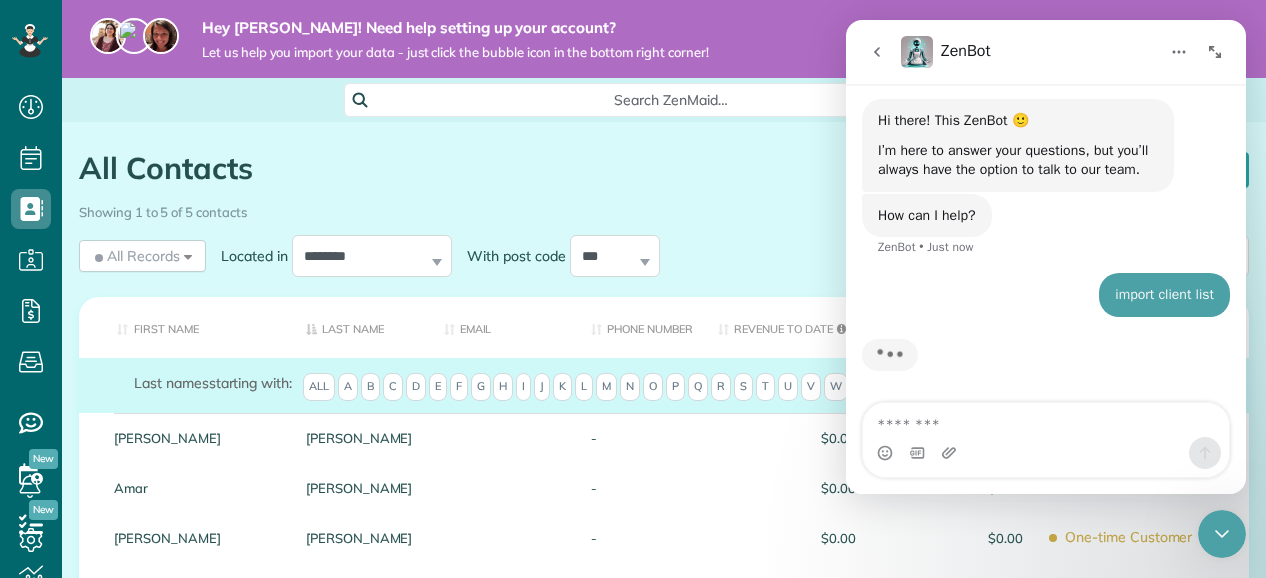 scroll, scrollTop: 34, scrollLeft: 0, axis: vertical 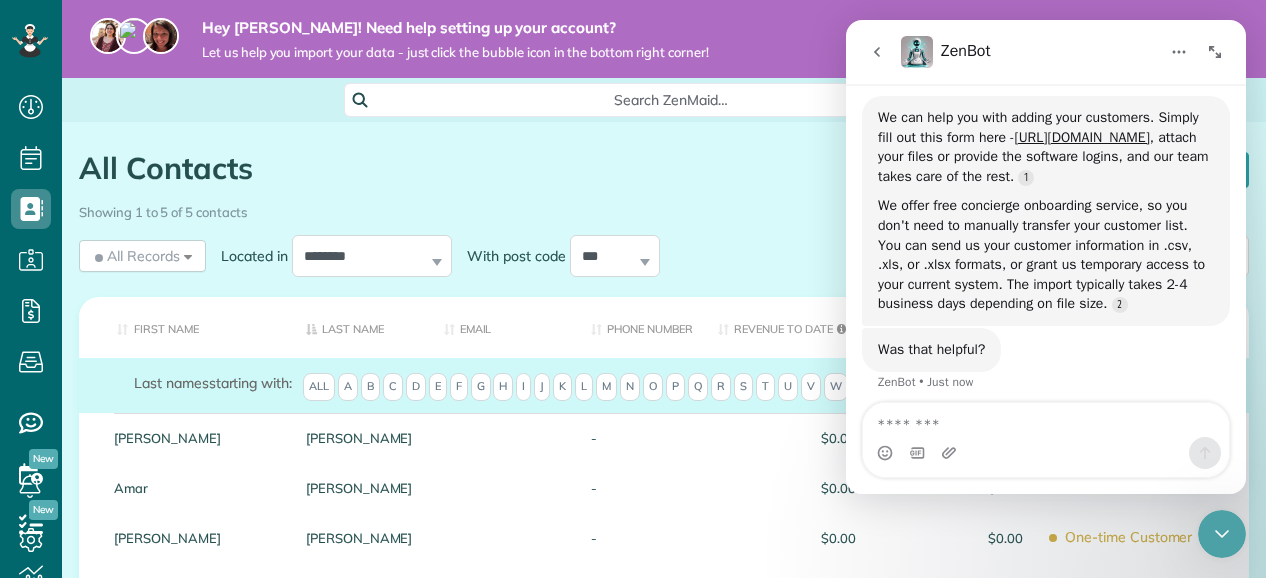 click on "Was that helpful? ZenBot    •   Just now" at bounding box center (1046, 372) 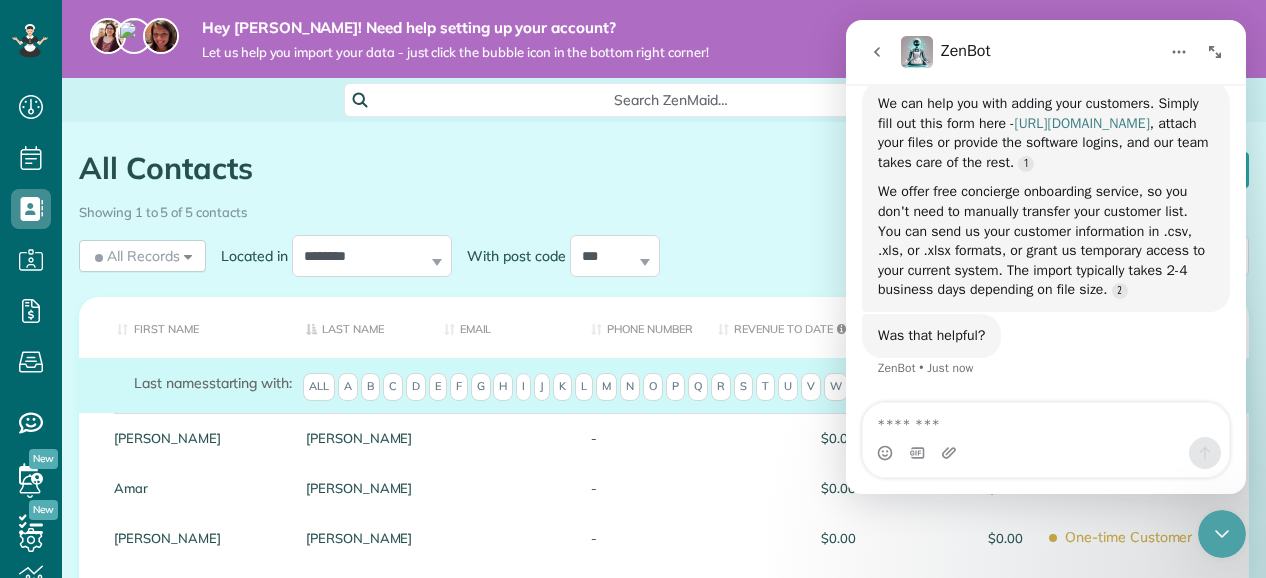 click on "[URL][DOMAIN_NAME]" at bounding box center [1081, 123] 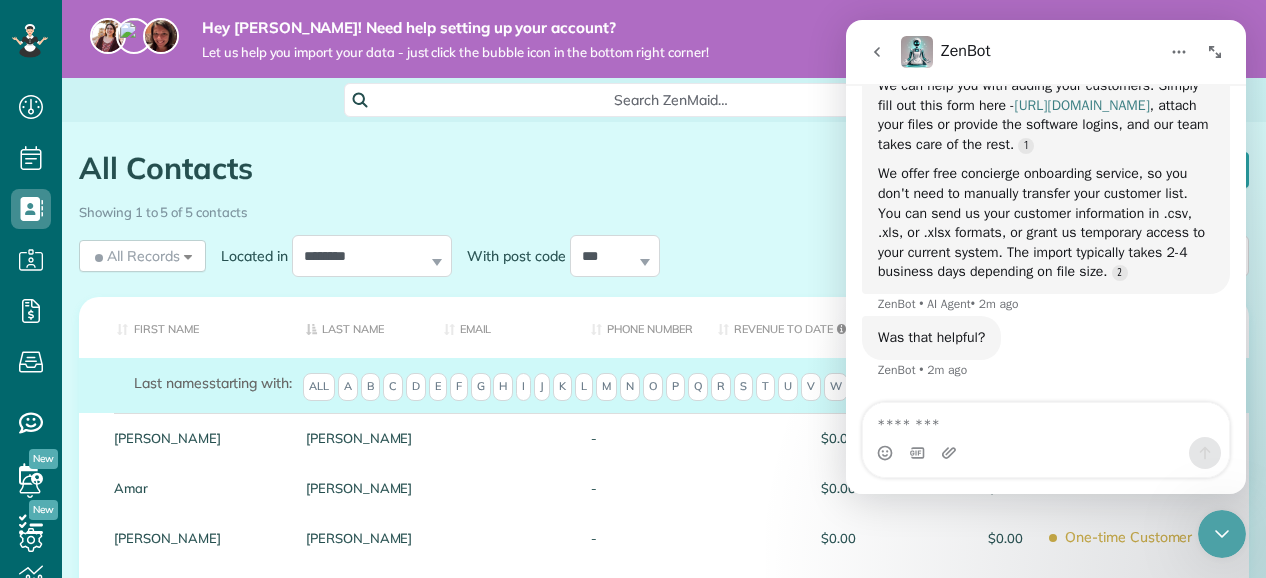 scroll, scrollTop: 2, scrollLeft: 0, axis: vertical 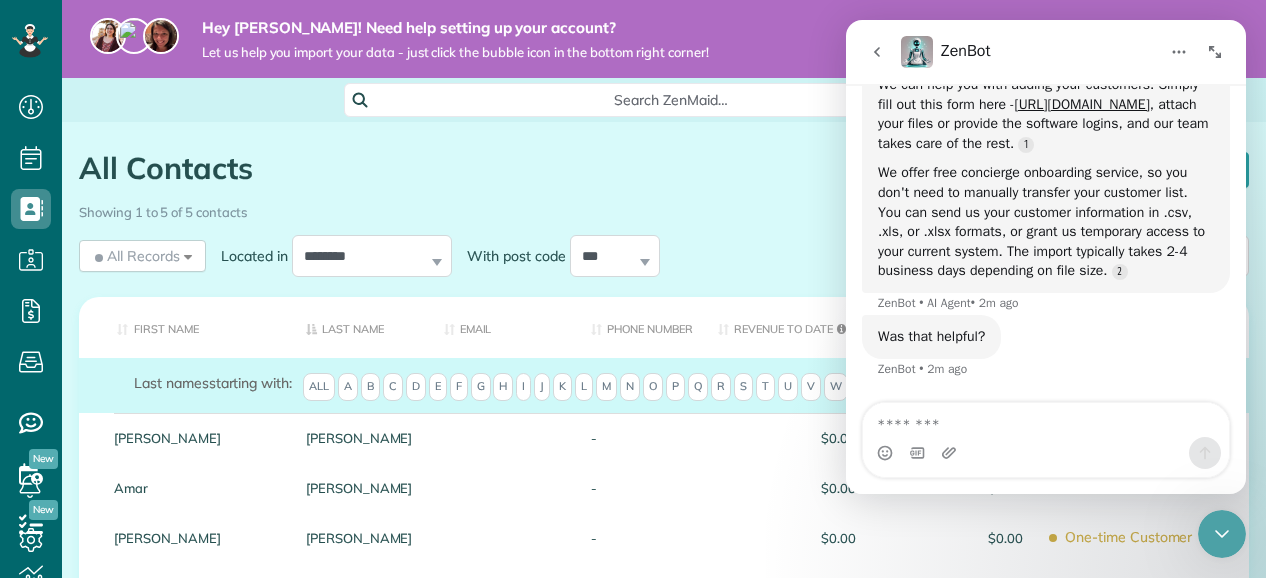 click on "All Contacts" at bounding box center [537, 168] 